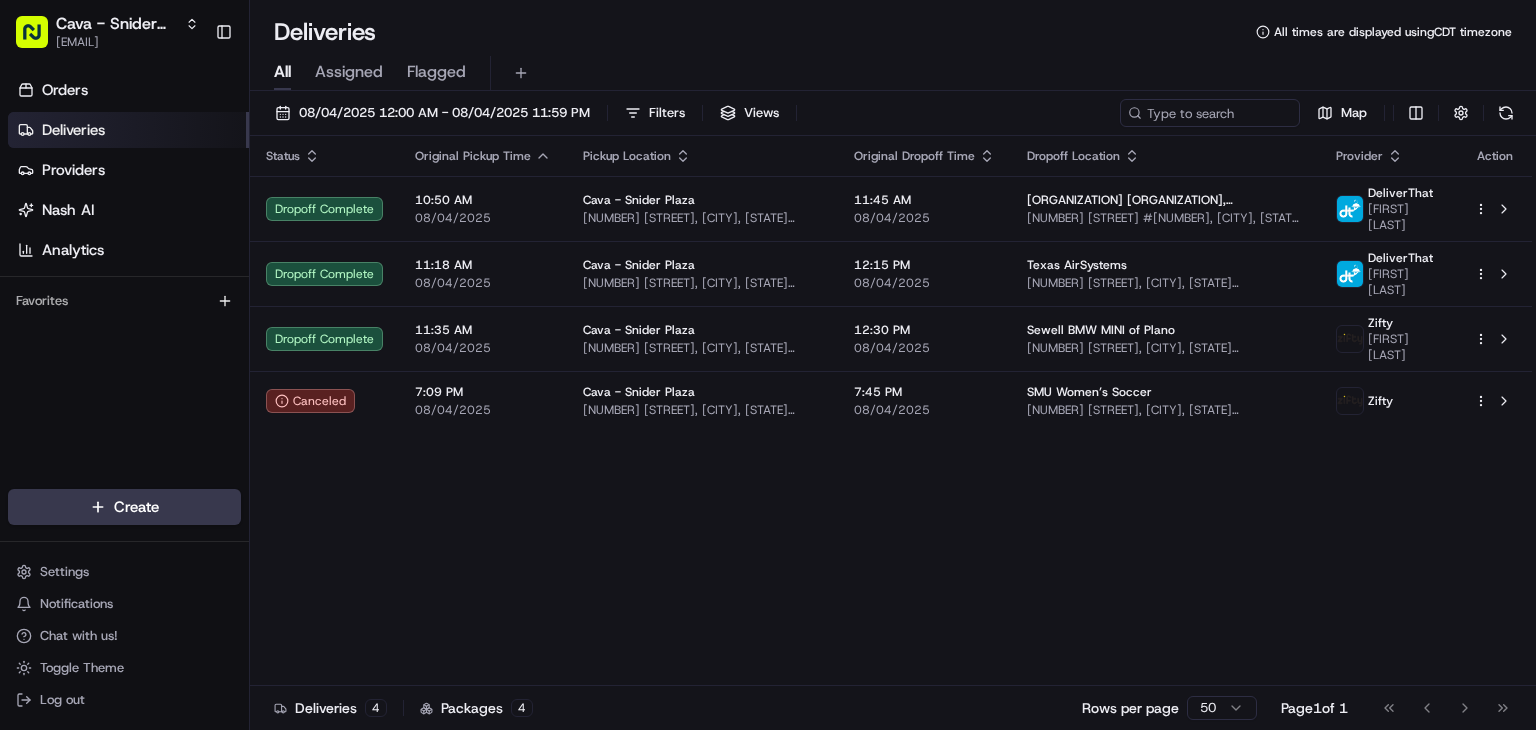 scroll, scrollTop: 0, scrollLeft: 0, axis: both 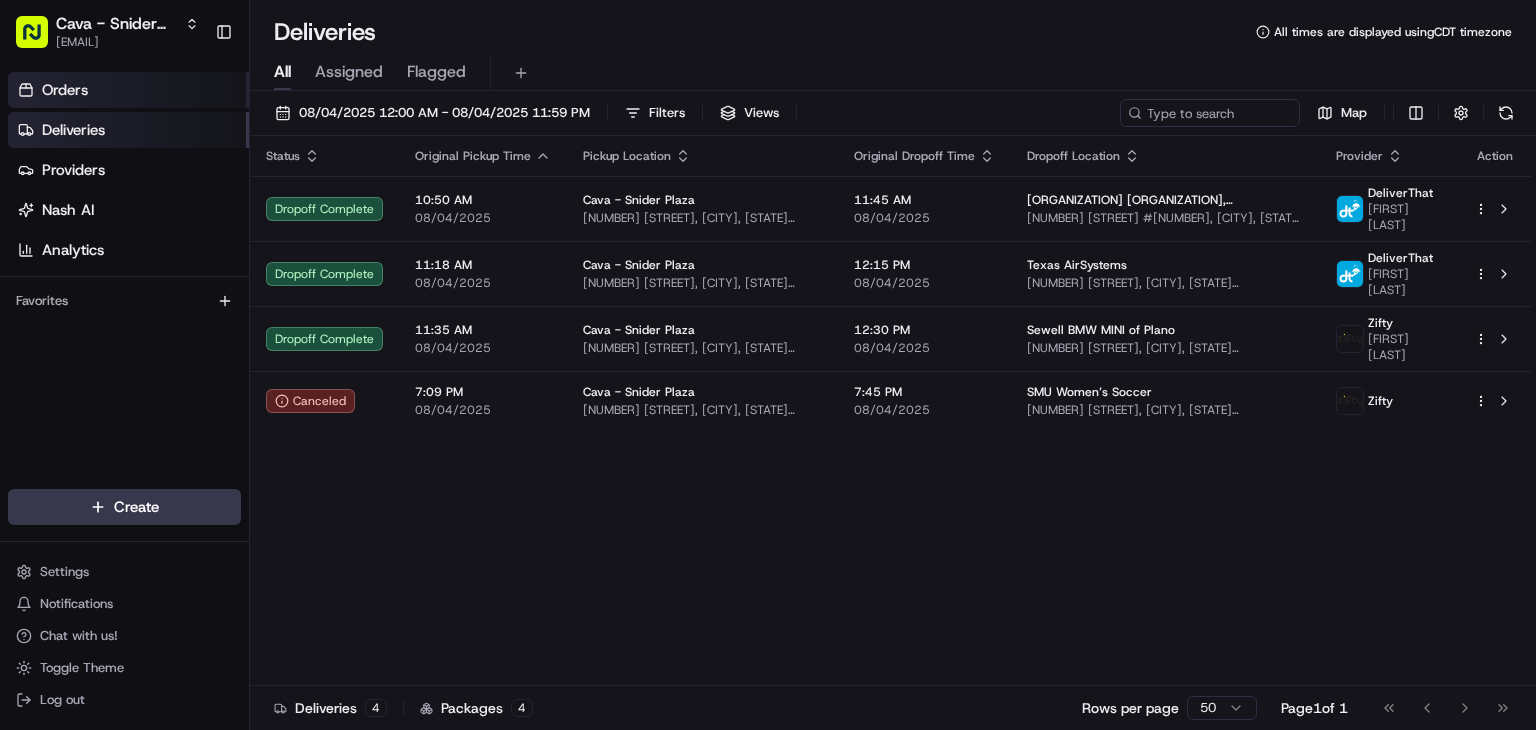 click on "Orders" at bounding box center (128, 90) 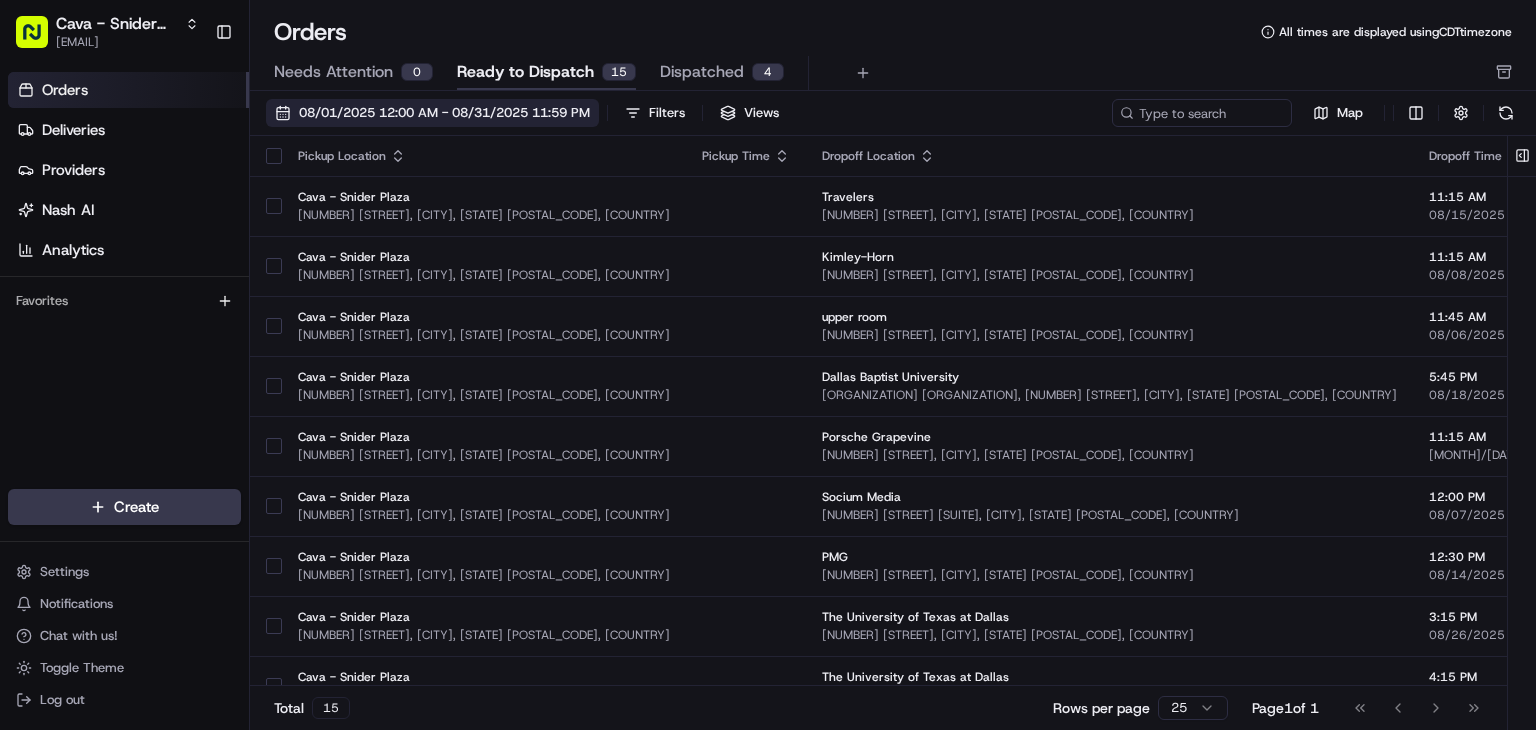 click on "08/01/2025 12:00 AM - 08/31/2025 11:59 PM" at bounding box center (444, 113) 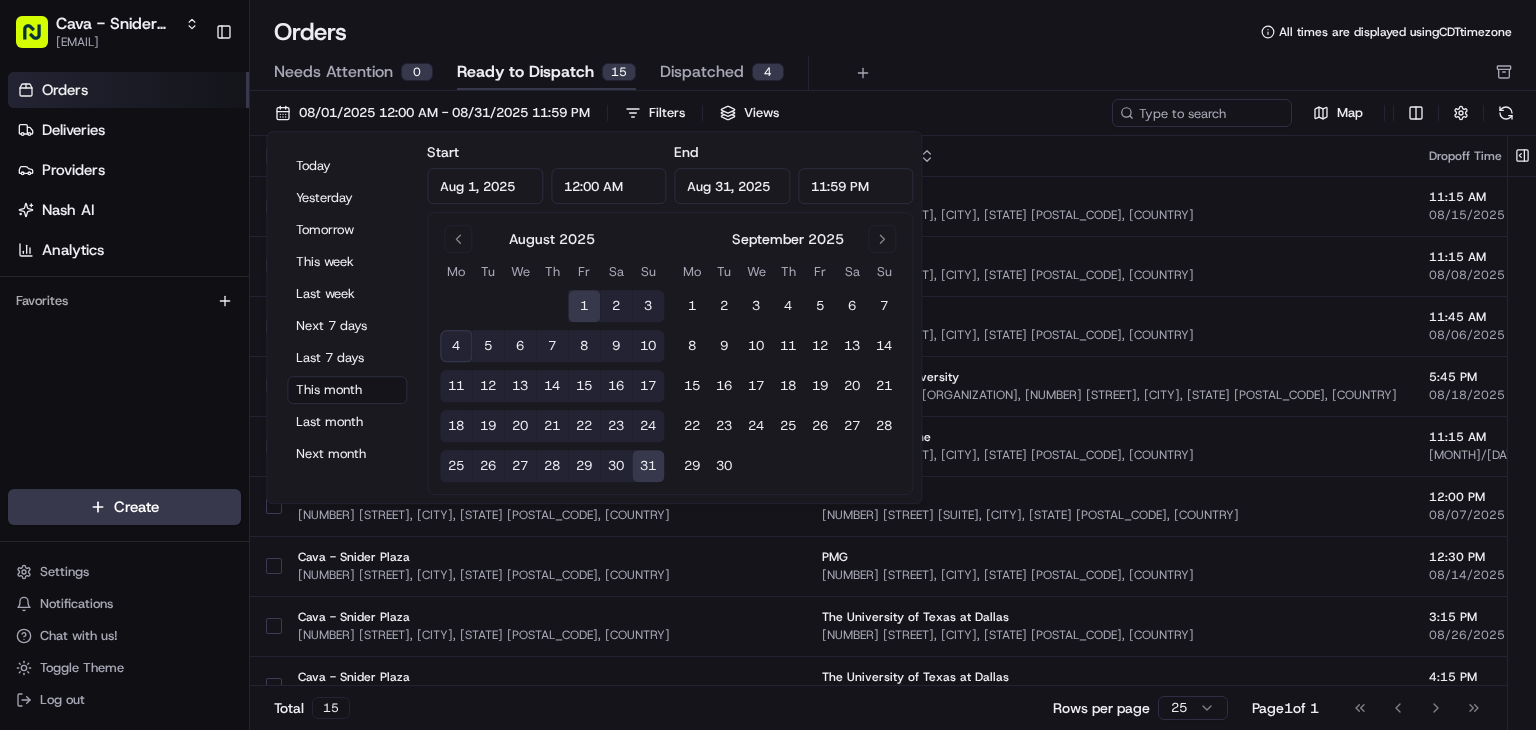 click on "5" at bounding box center [488, 346] 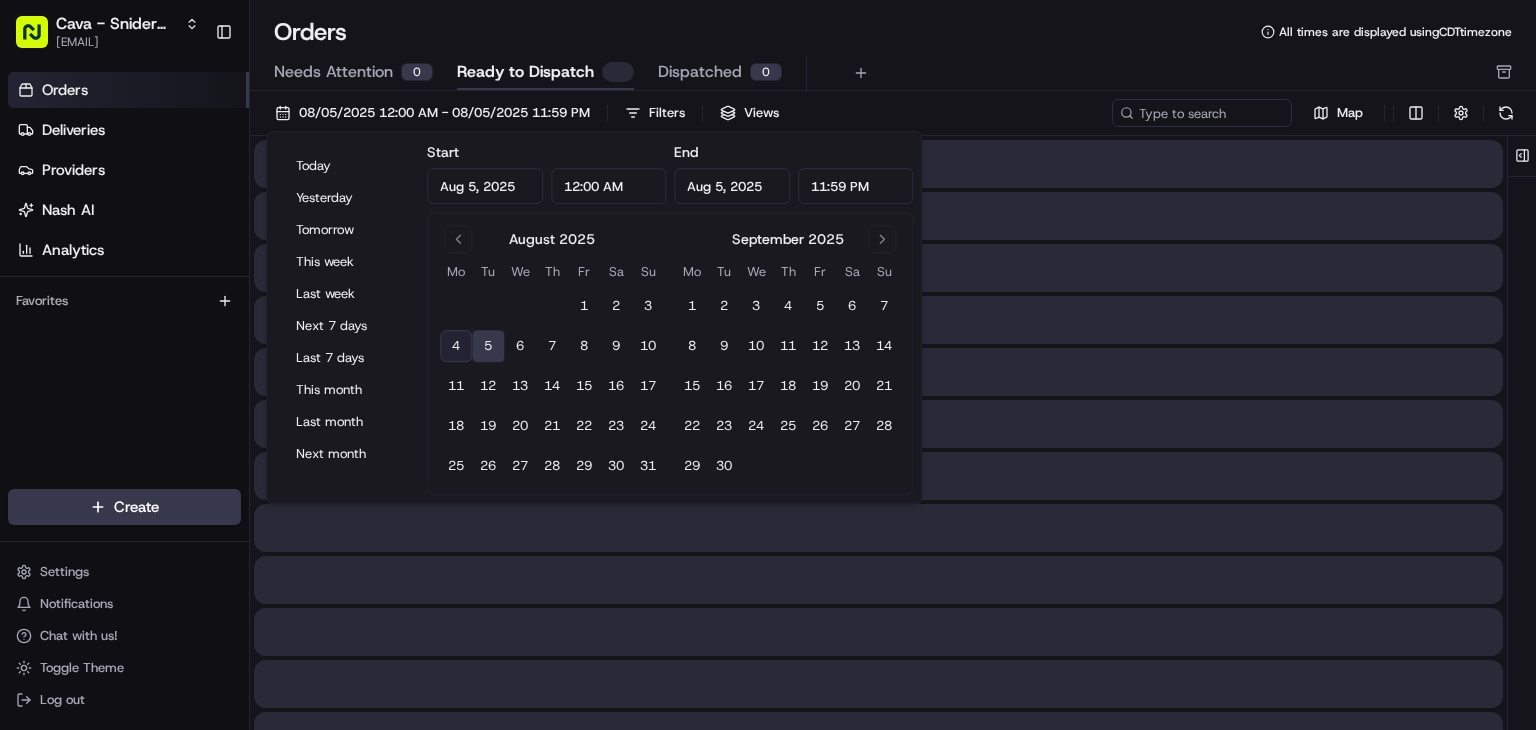 type on "Aug 5, 2025" 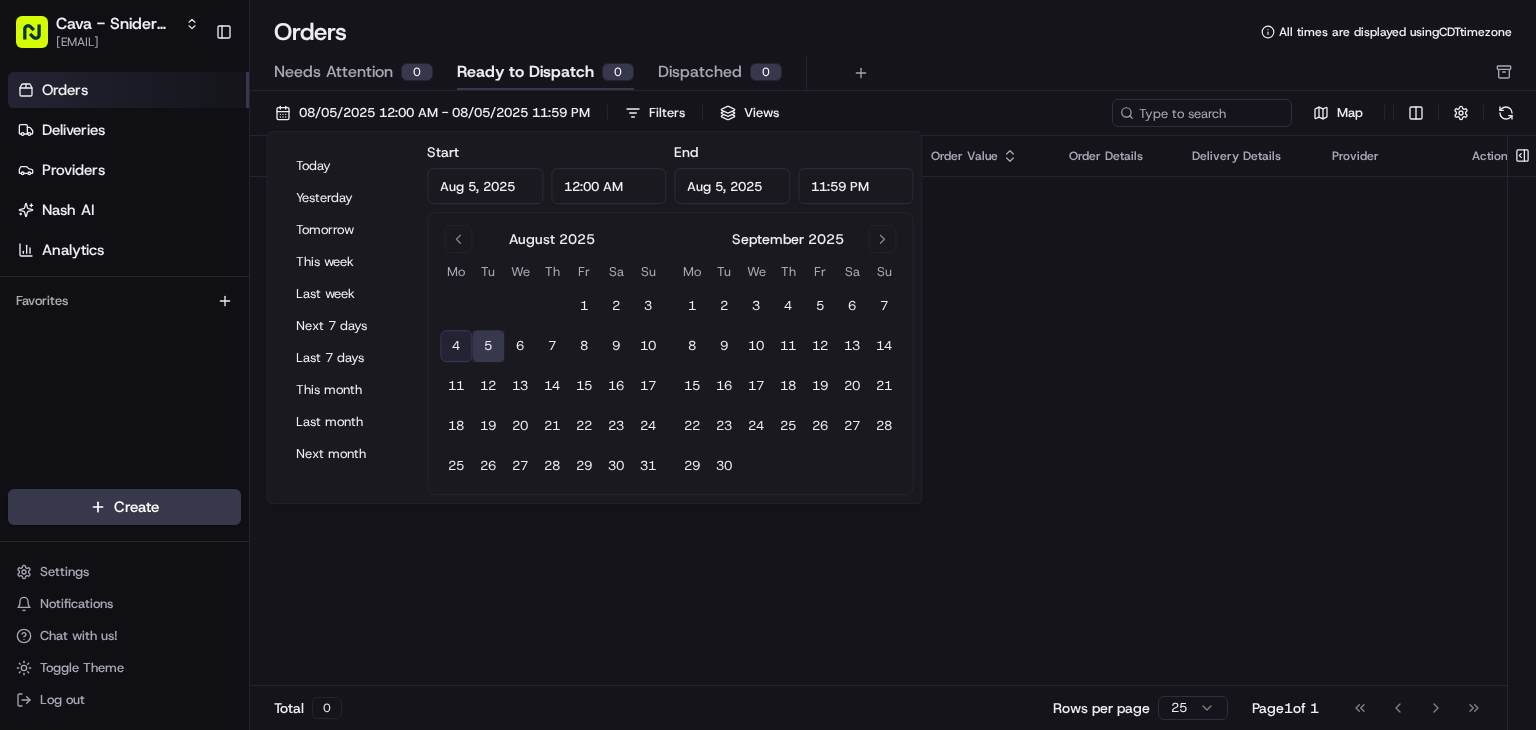 click on "Pickup Location Pickup Time Dropoff Location Dropoff Time Order Value Order Details Delivery Details Provider Actions No results." at bounding box center [890, 411] 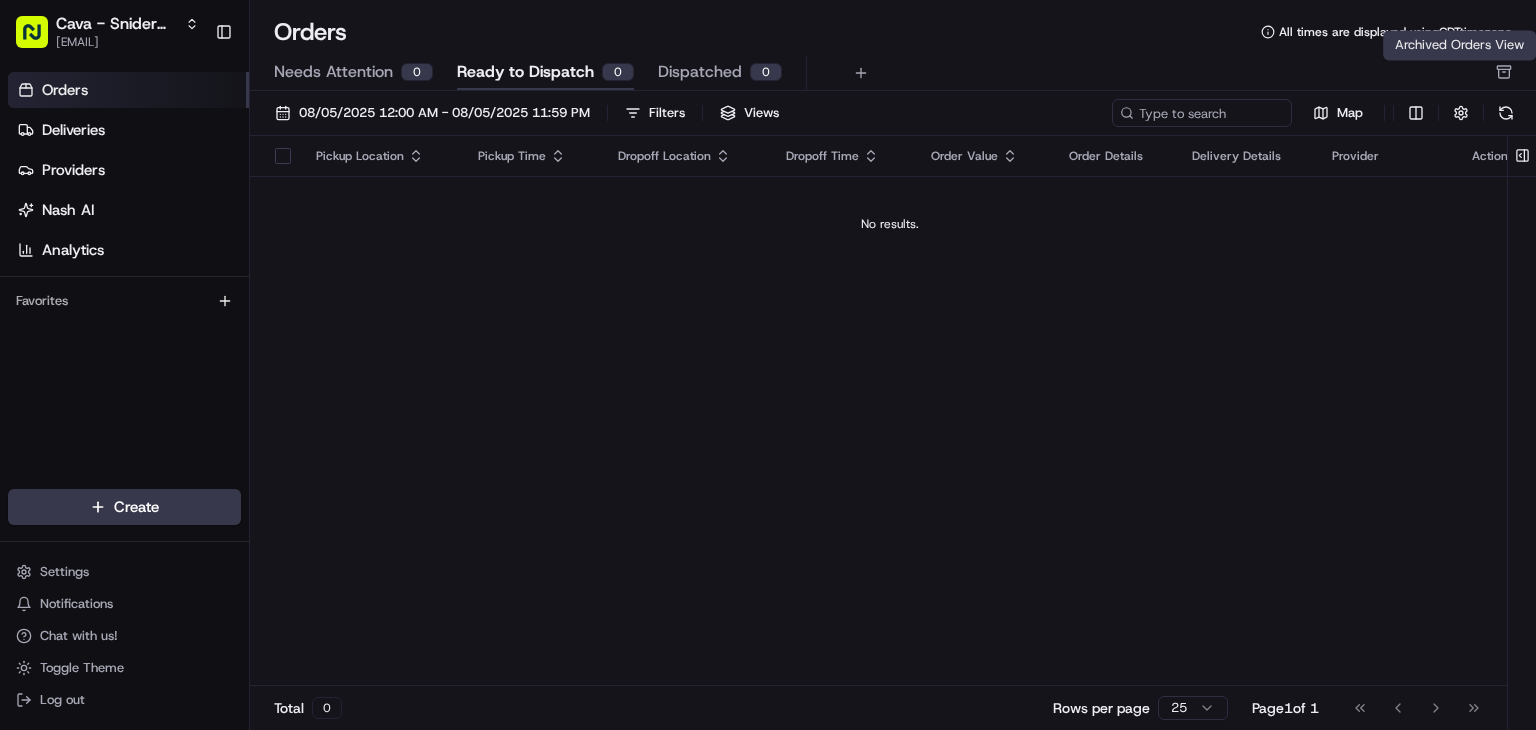 click 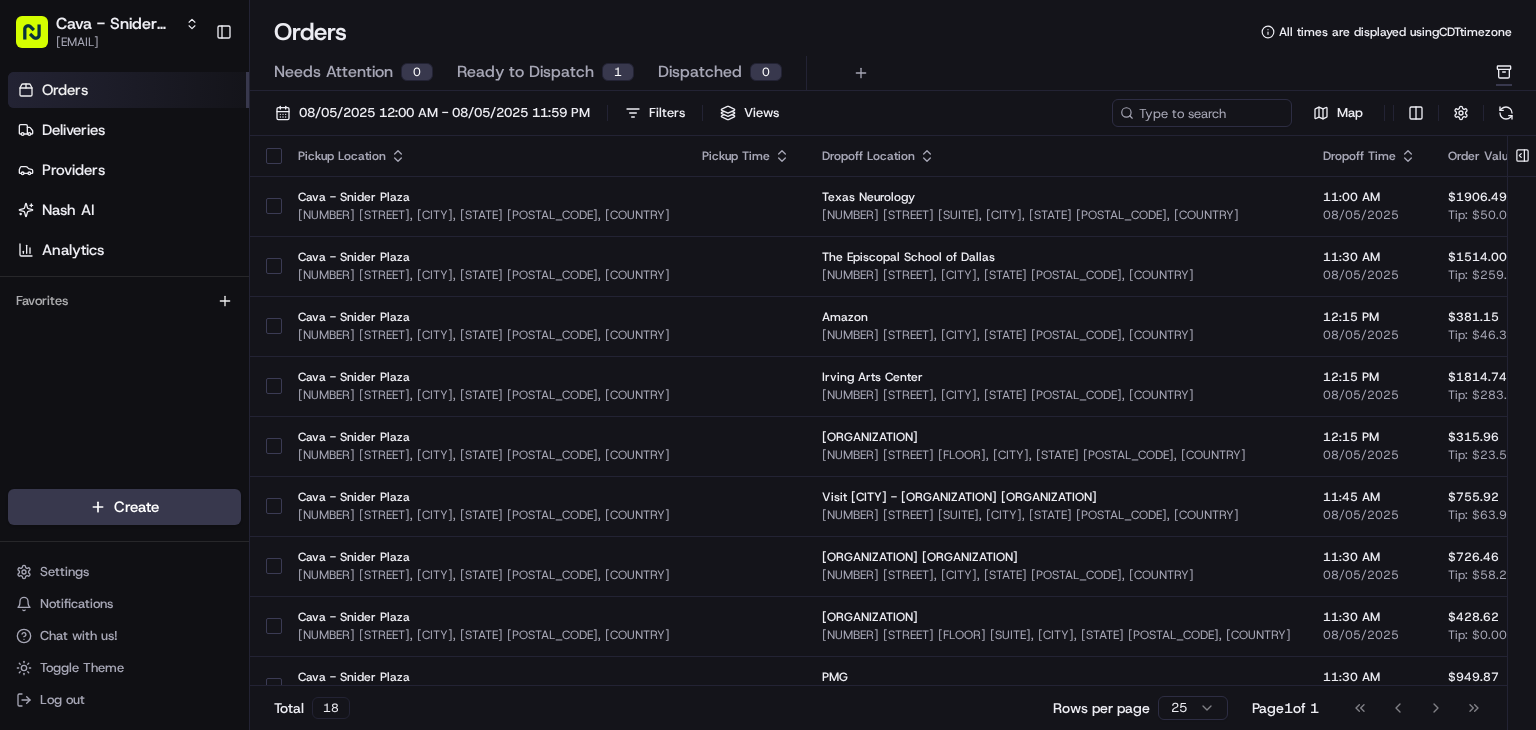 click on "1" at bounding box center (618, 72) 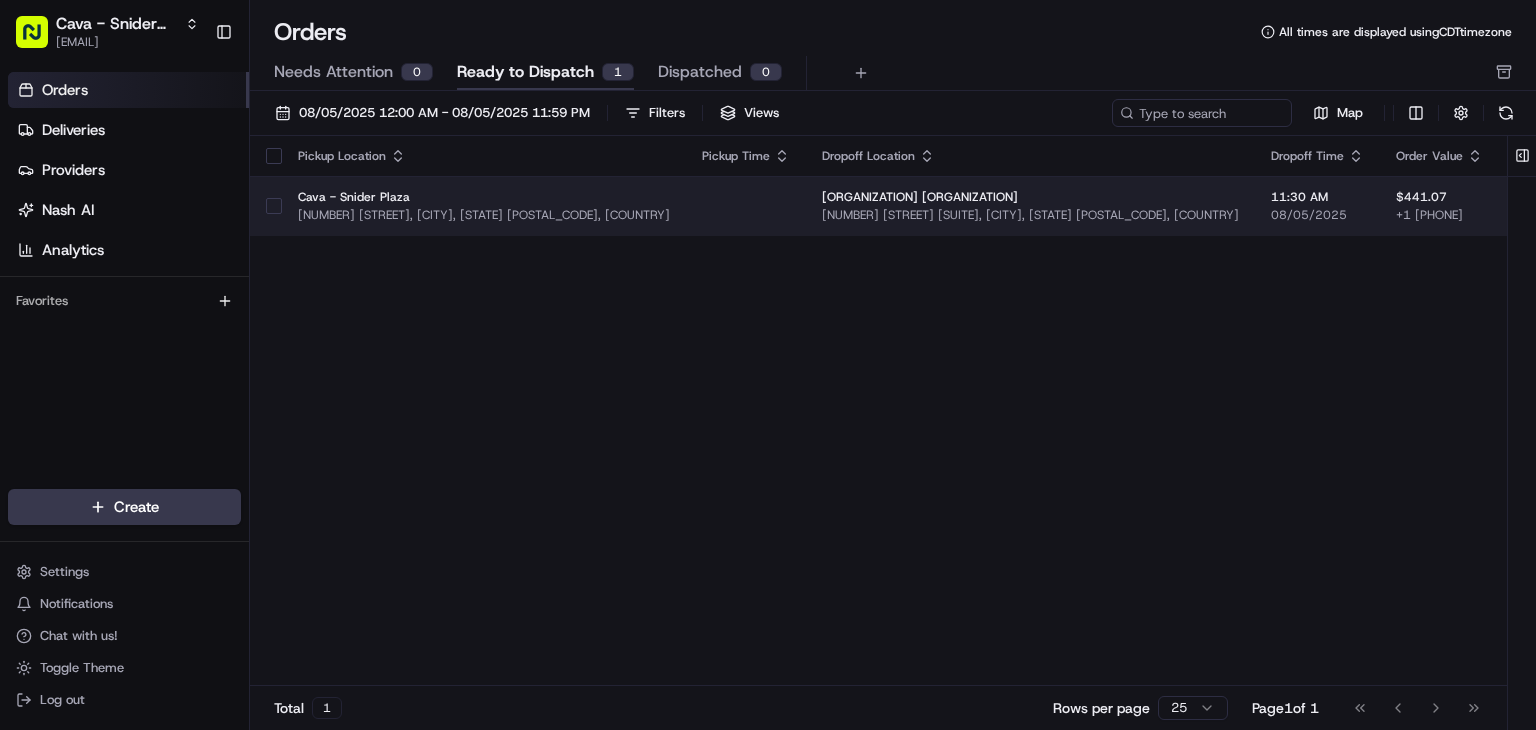 click at bounding box center (274, 206) 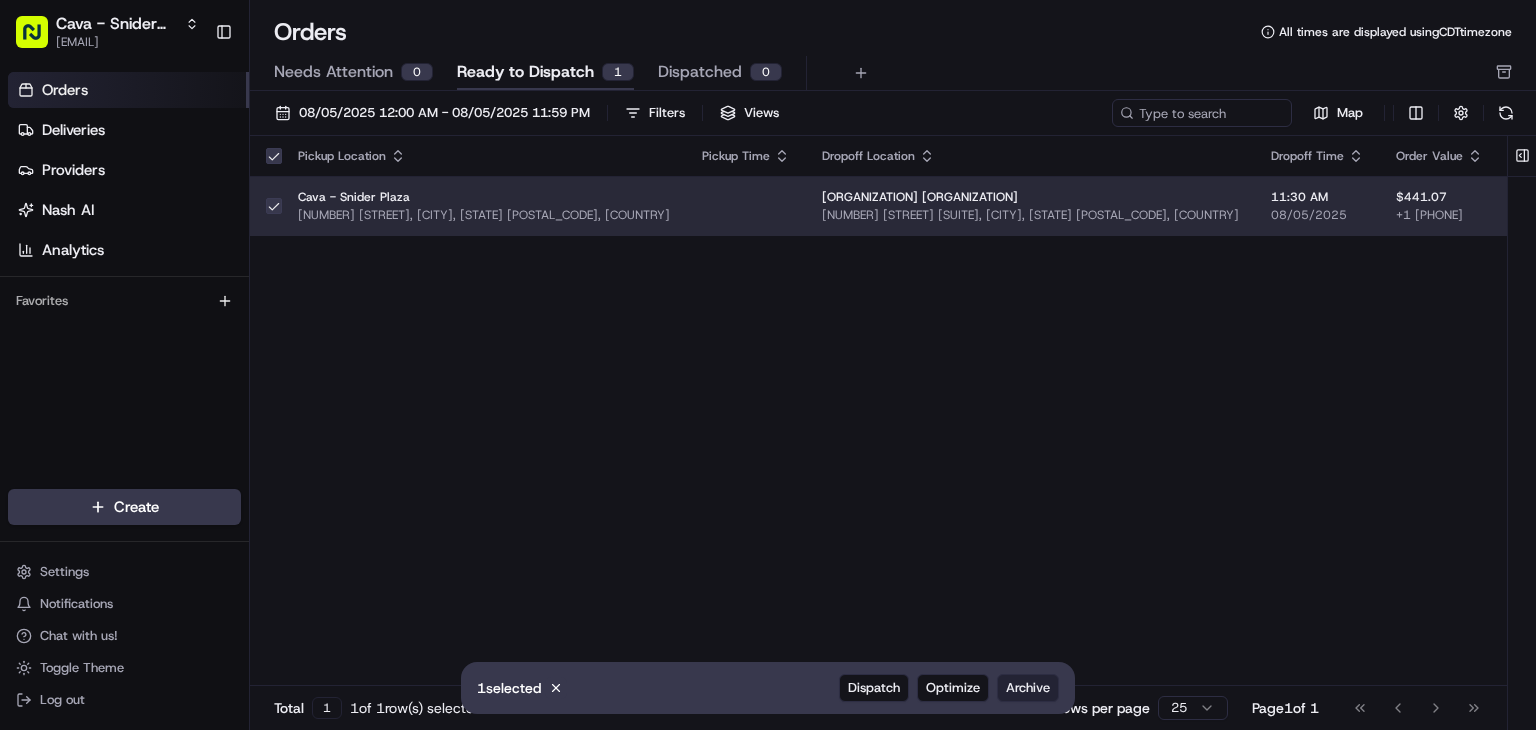 click on "Archive" at bounding box center (1028, 688) 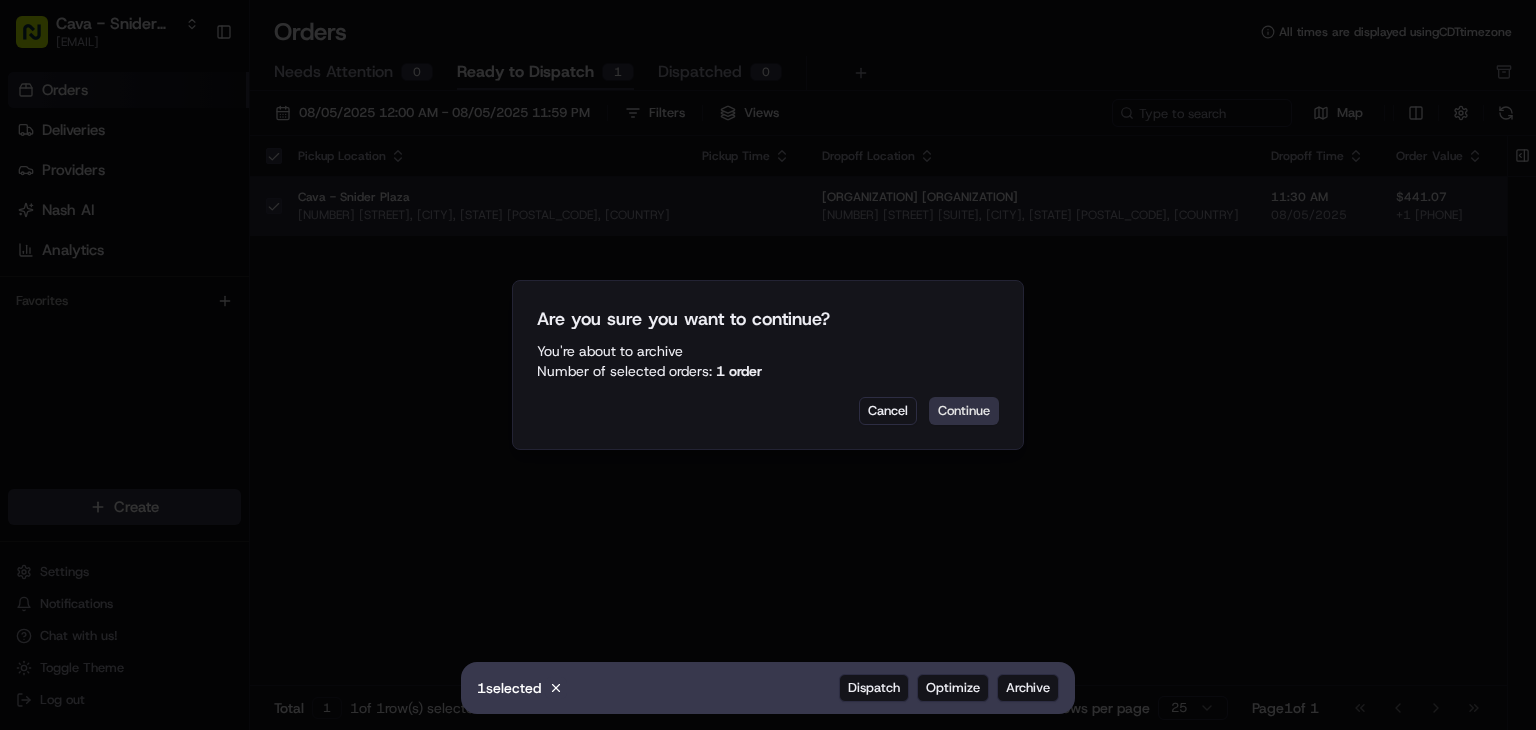 click on "Continue" at bounding box center (964, 411) 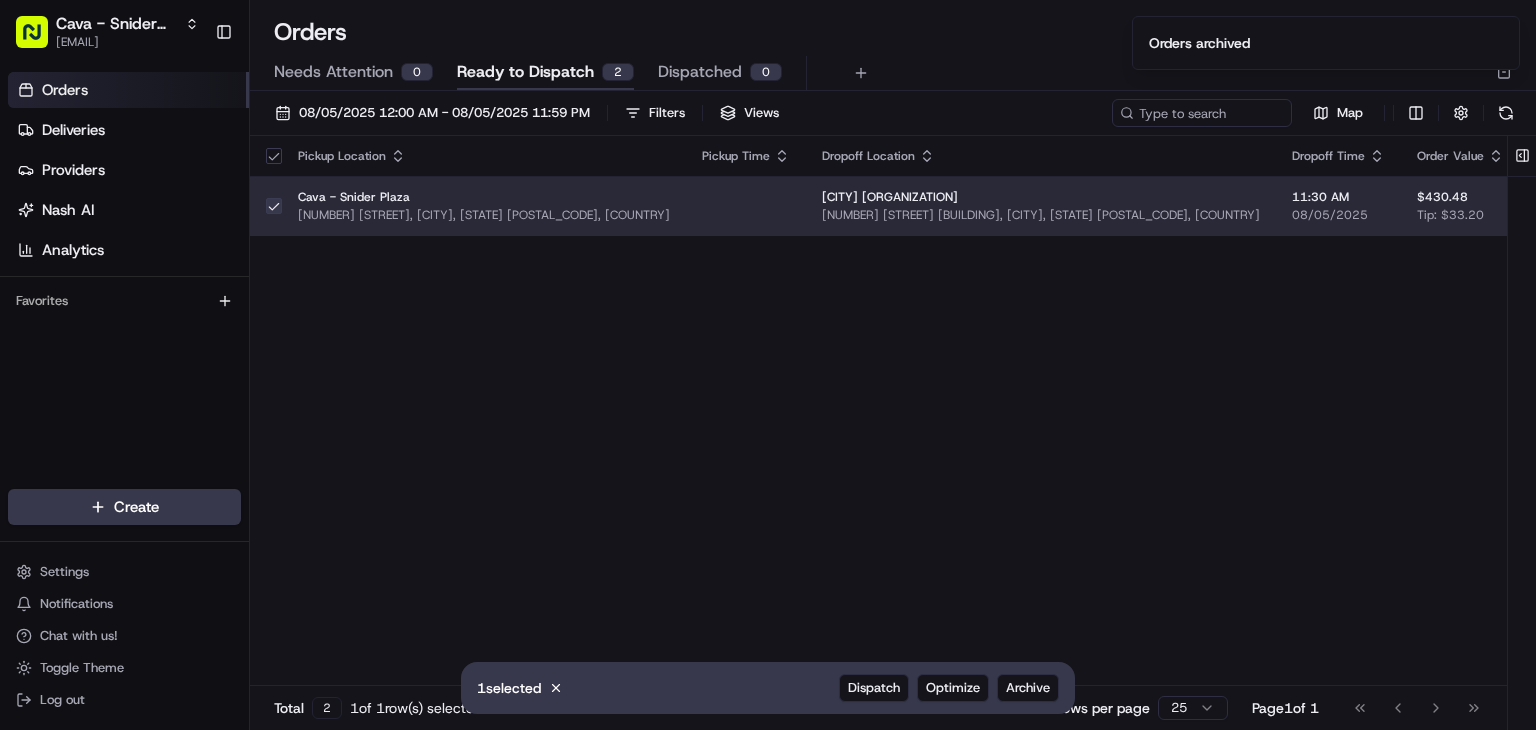 click on "Pickup Location Pickup Time Dropoff Location Dropoff Time Order Value Order Details Delivery Details Provider Actions Cava - Snider Plaza 6800 Snider Plaza, Dallas, TX 75205, USA Dallas associated derm 10703 Preston Rd building 1, Dallas, TX 75230, USA 11:30 AM 08/05/2025 $430.48 Tip: $33.20 2   items Description:  Catering order for 20 people, including a Group Bowl Bar with Grilled Chicken and another with Harissa Honey Chicken, both served with various sides and pita quarters. scheduled Assign Provider" at bounding box center [1207, 411] 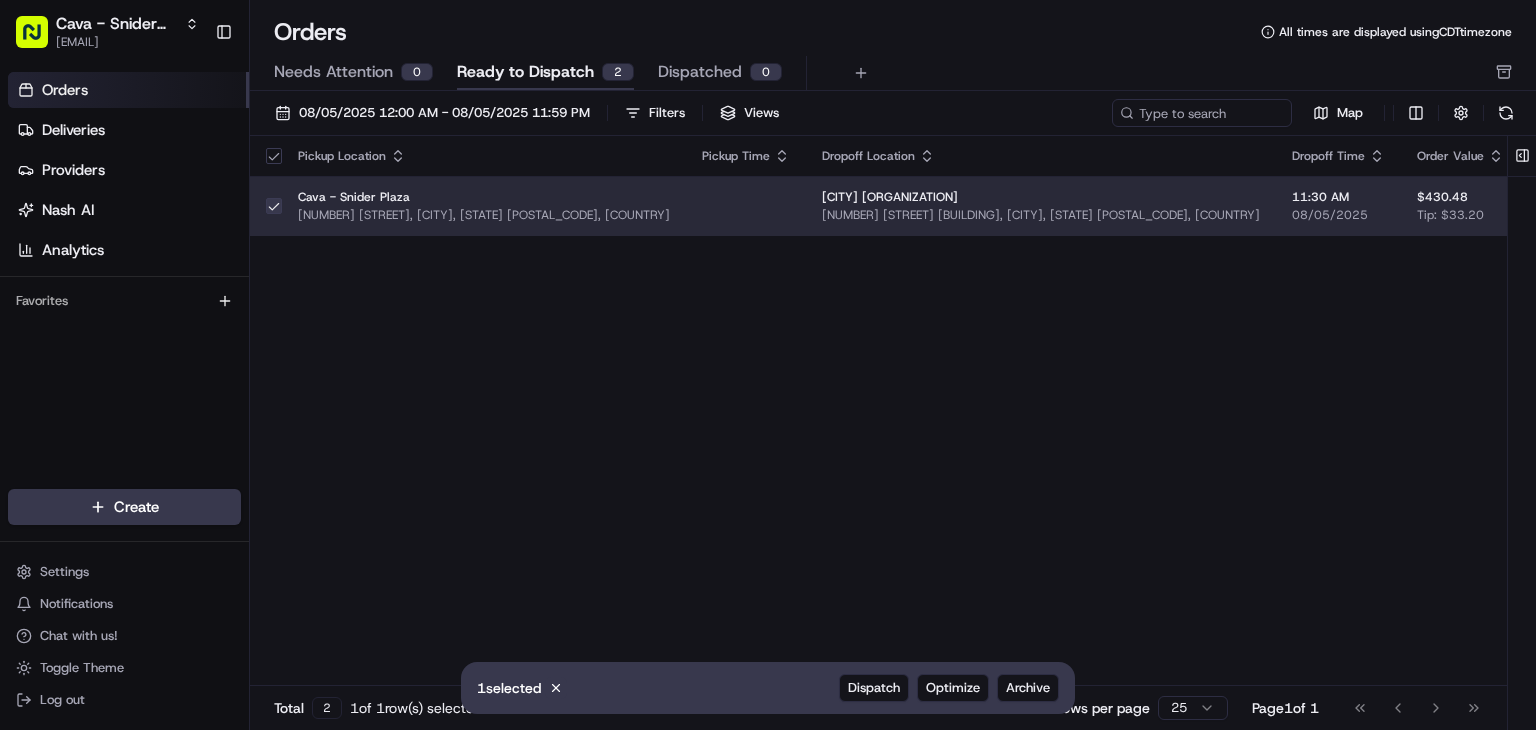 click on "Ready to Dispatch" at bounding box center [525, 72] 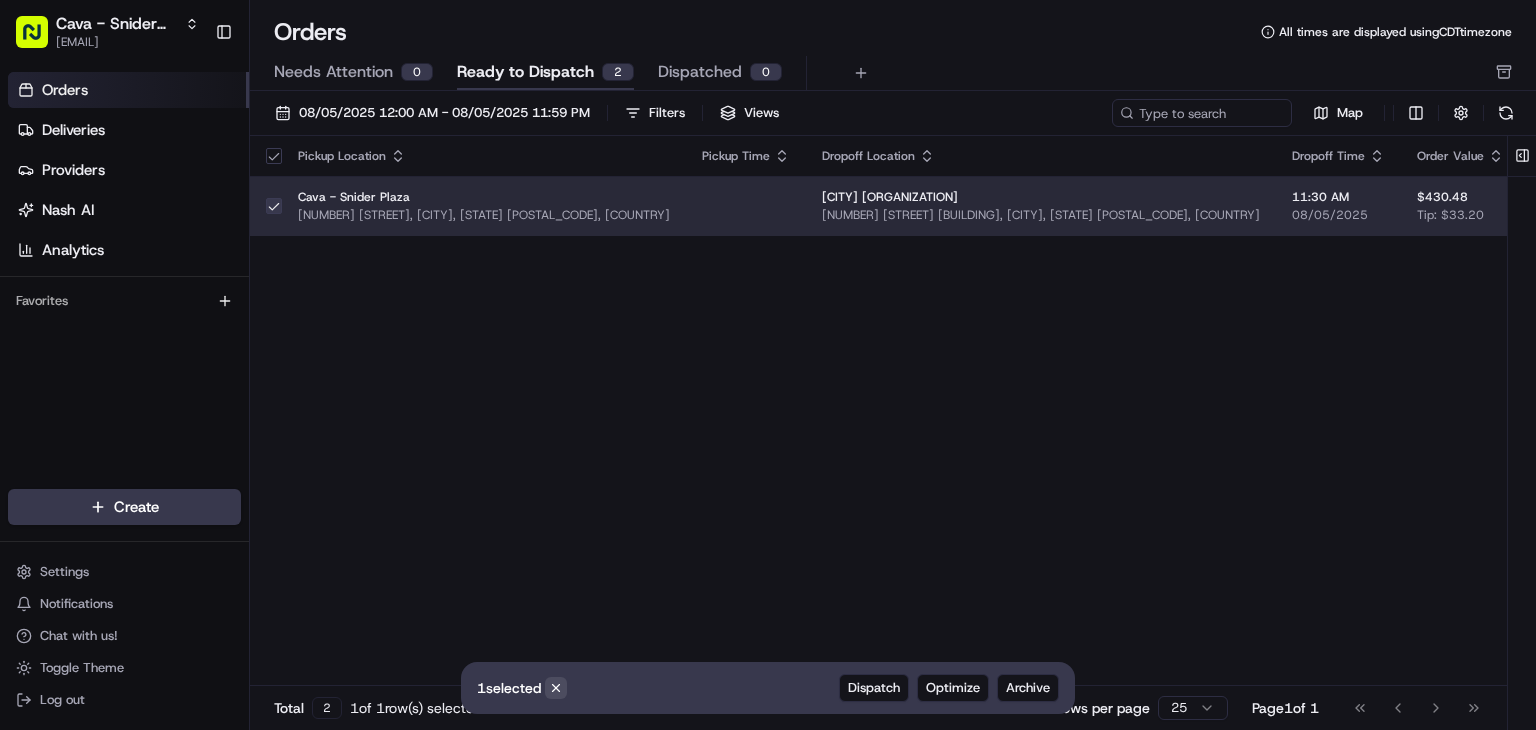 click on "Cancel" at bounding box center [556, 688] 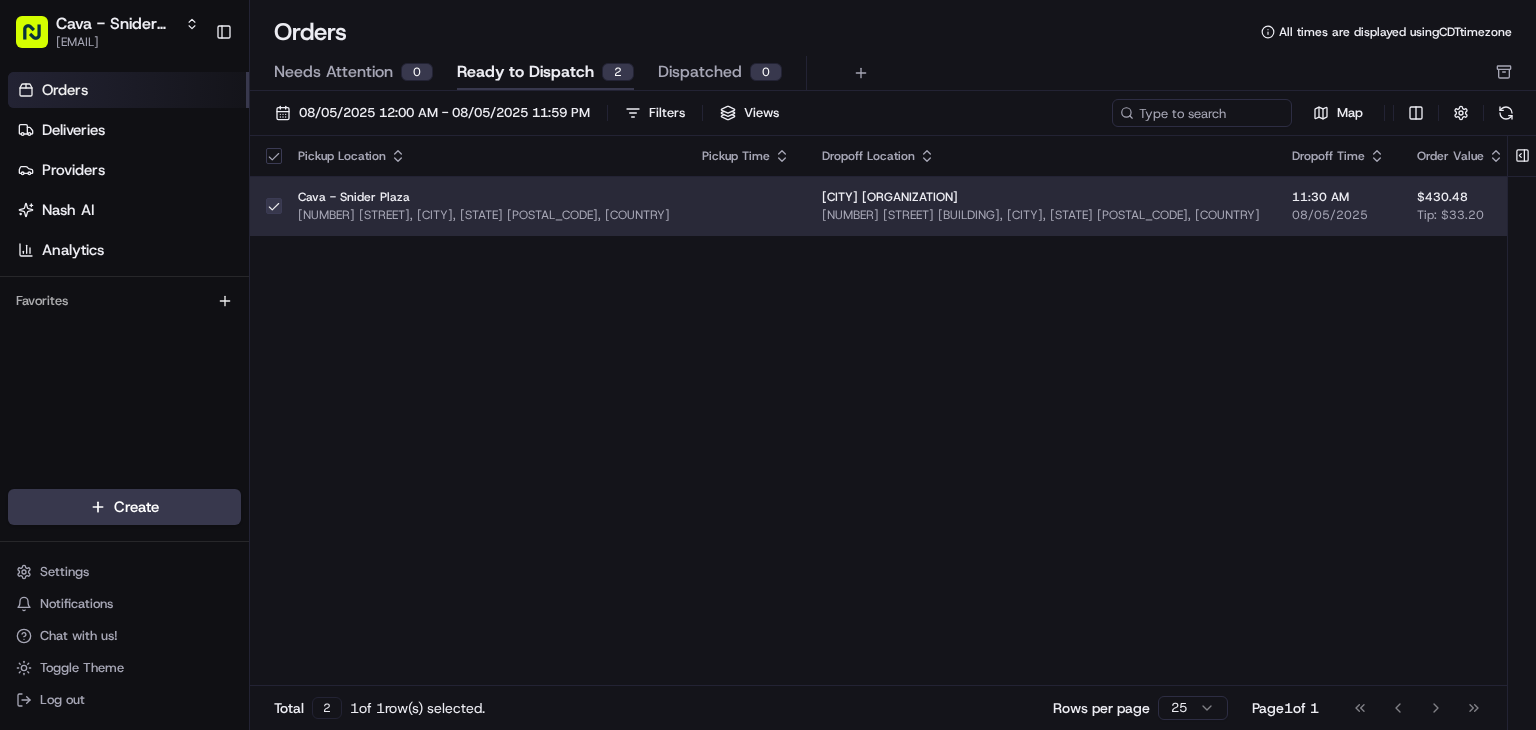 click on "Ready to Dispatch" at bounding box center [525, 72] 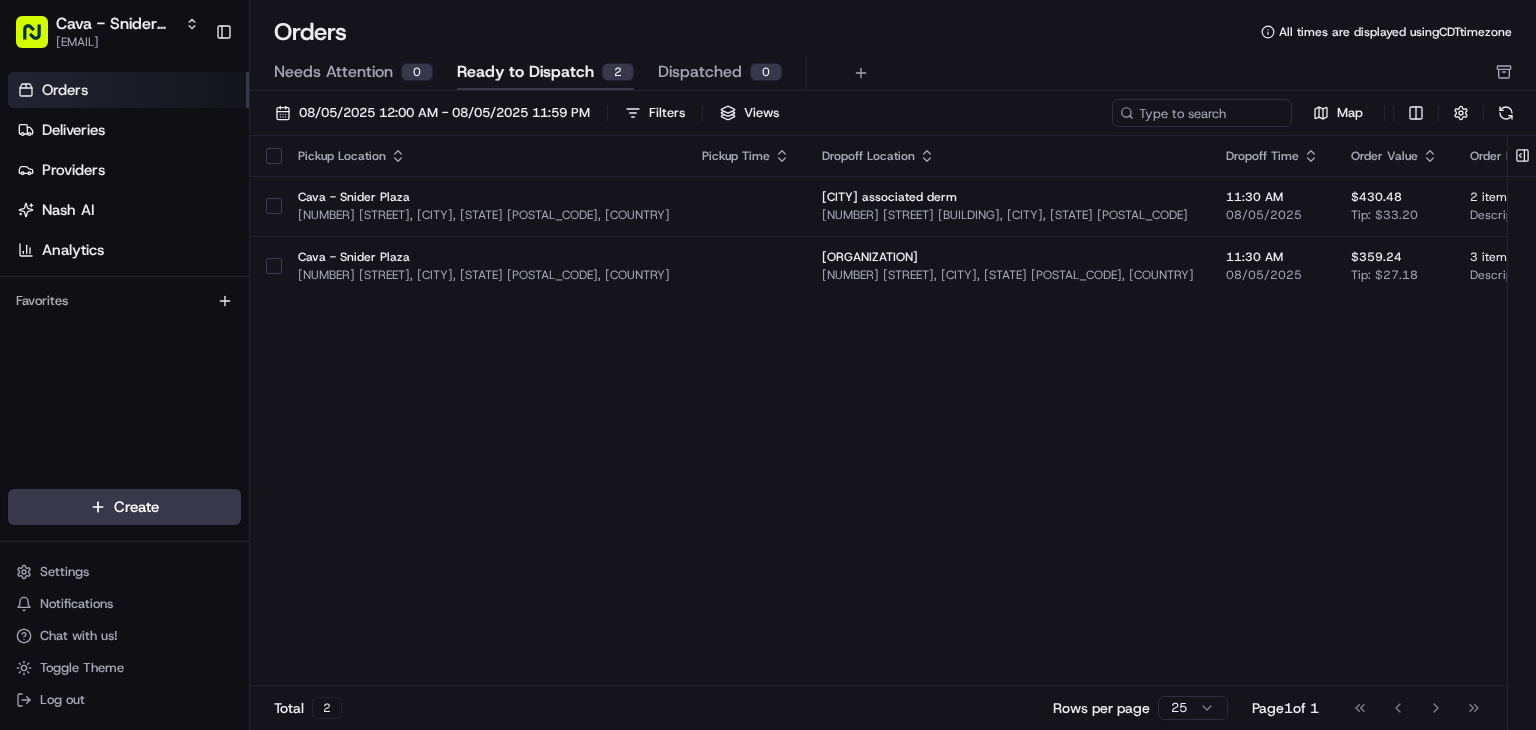 scroll, scrollTop: 0, scrollLeft: 0, axis: both 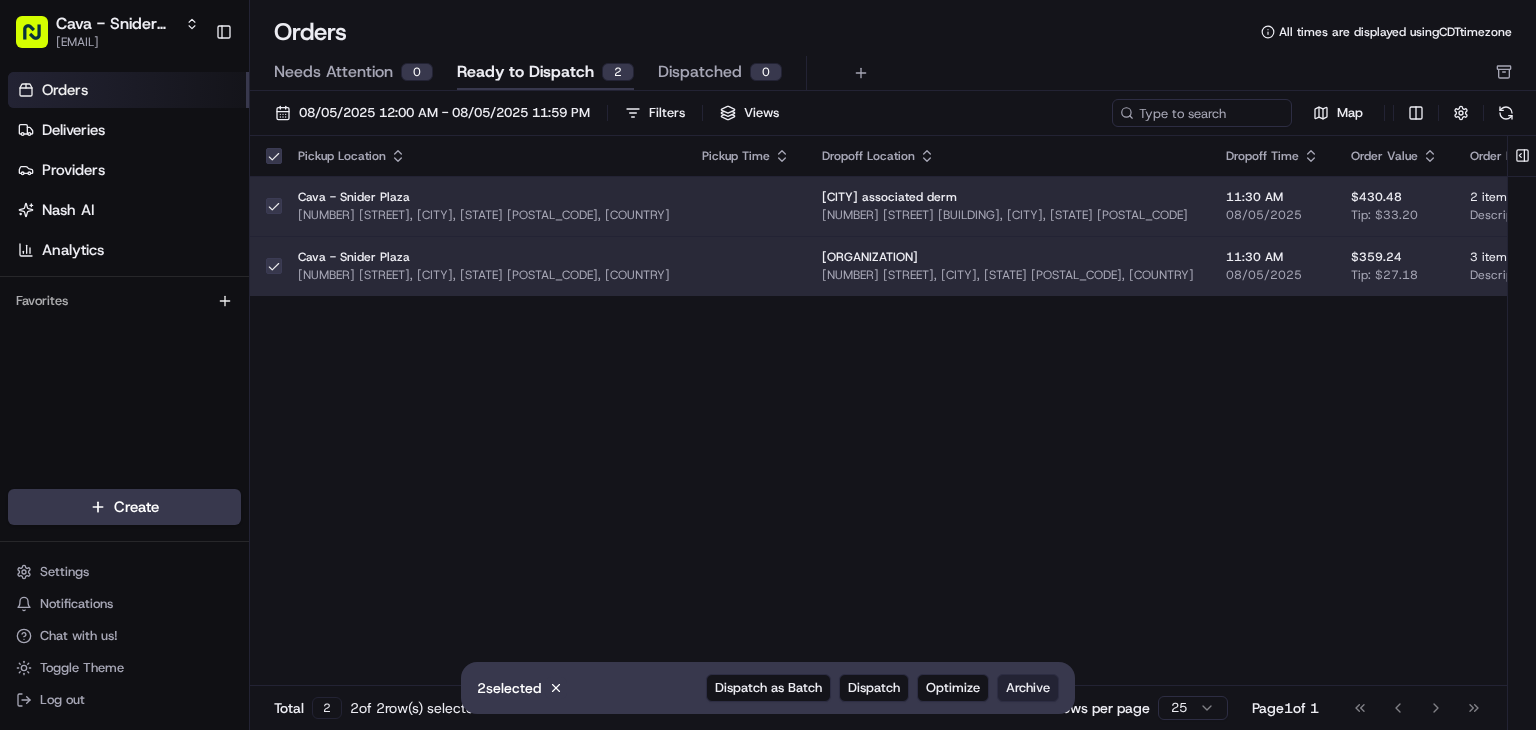 click on "Archive" at bounding box center (1028, 688) 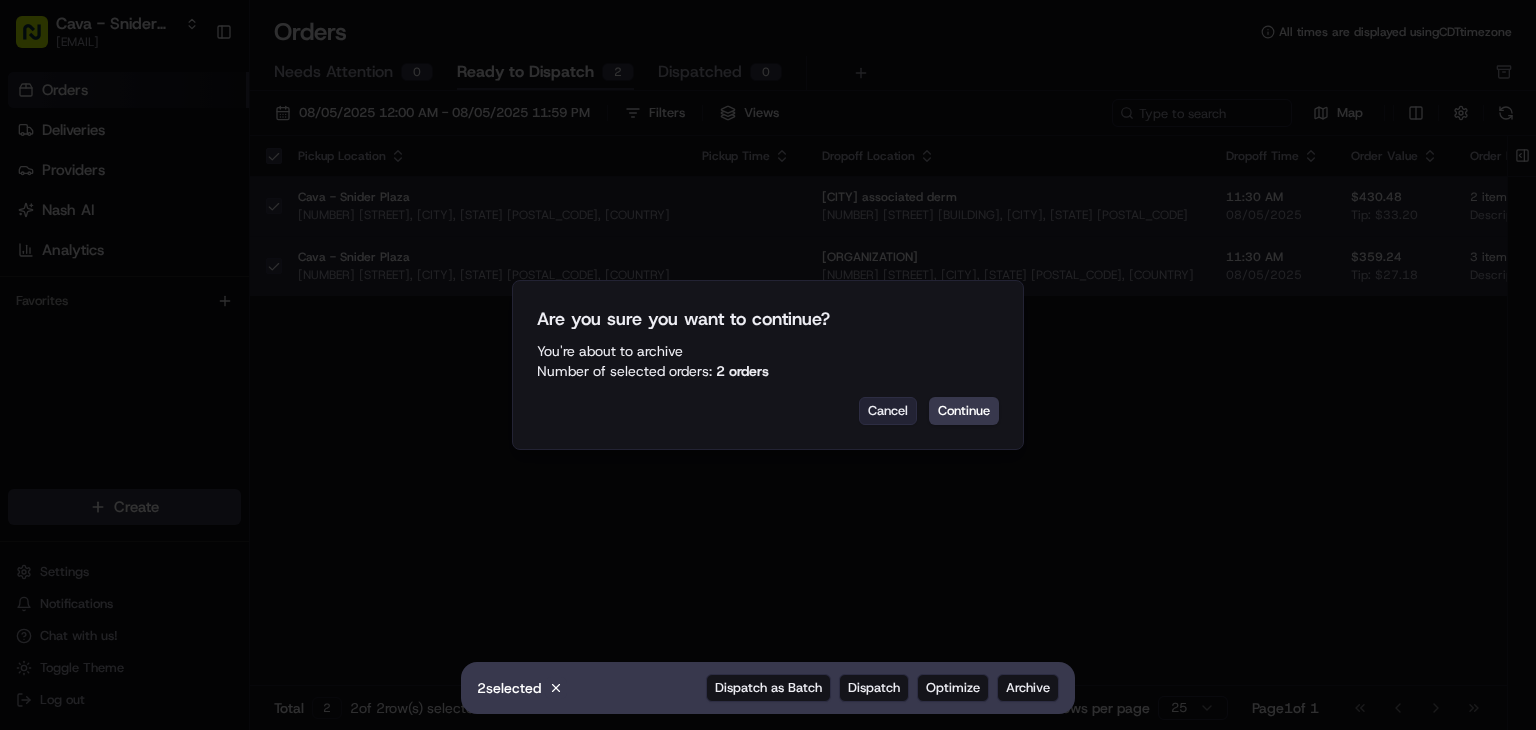 click on "Cancel" at bounding box center (888, 411) 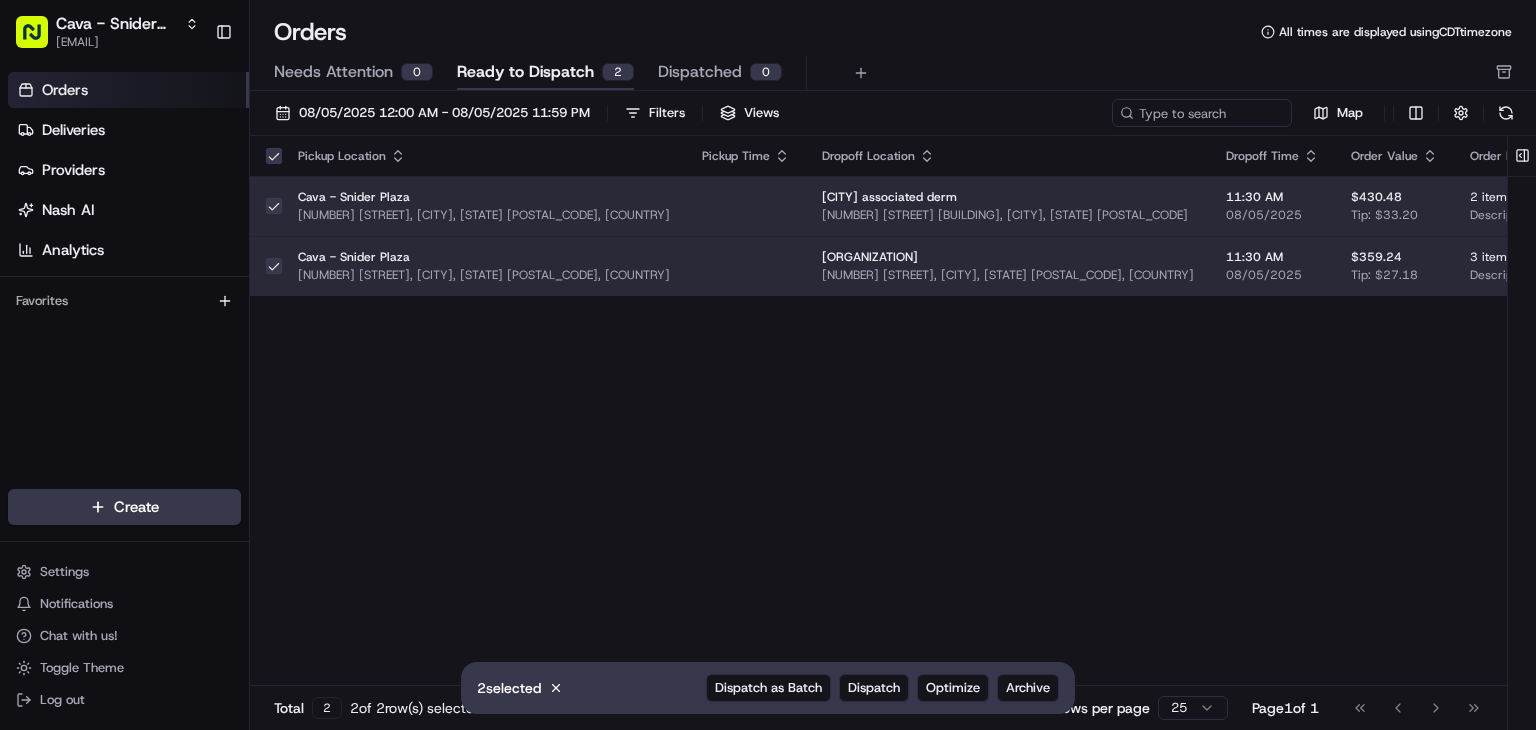 click on "Pickup Location Pickup Time Dropoff Location Dropoff Time Order Value Order Details Delivery Details Provider Actions Cava - Snider Plaza 6800 Snider Plaza, Dallas, TX 75205, USA Dallas associated derm 10703 Preston Rd building 1, Dallas, TX 75230, USA 11:30 AM 08/05/2025 $430.48 Tip: $33.20 2   items Description:  Catering order for 20 people, including a Group Bowl Bar with Grilled Chicken and another with Harissa Honey Chicken, both served with various sides and pita quarters. scheduled Assign Provider Cava - Snider Plaza 6800 Snider Plaza, Dallas, TX 75205, USA TEXAS UROLOGY 2705 Prince George Ave, DeSoto, TX 75115, USA 11:30 AM 08/05/2025 $359.24 Tip: $27.18 3   items Description:  This catering order for 15 people includes assorted dips and chips, Harissa Avocado, and a Group Bowl Bar with Grilled Chicken, along with serving utensils. scheduled Assign Provider" at bounding box center (1174, 411) 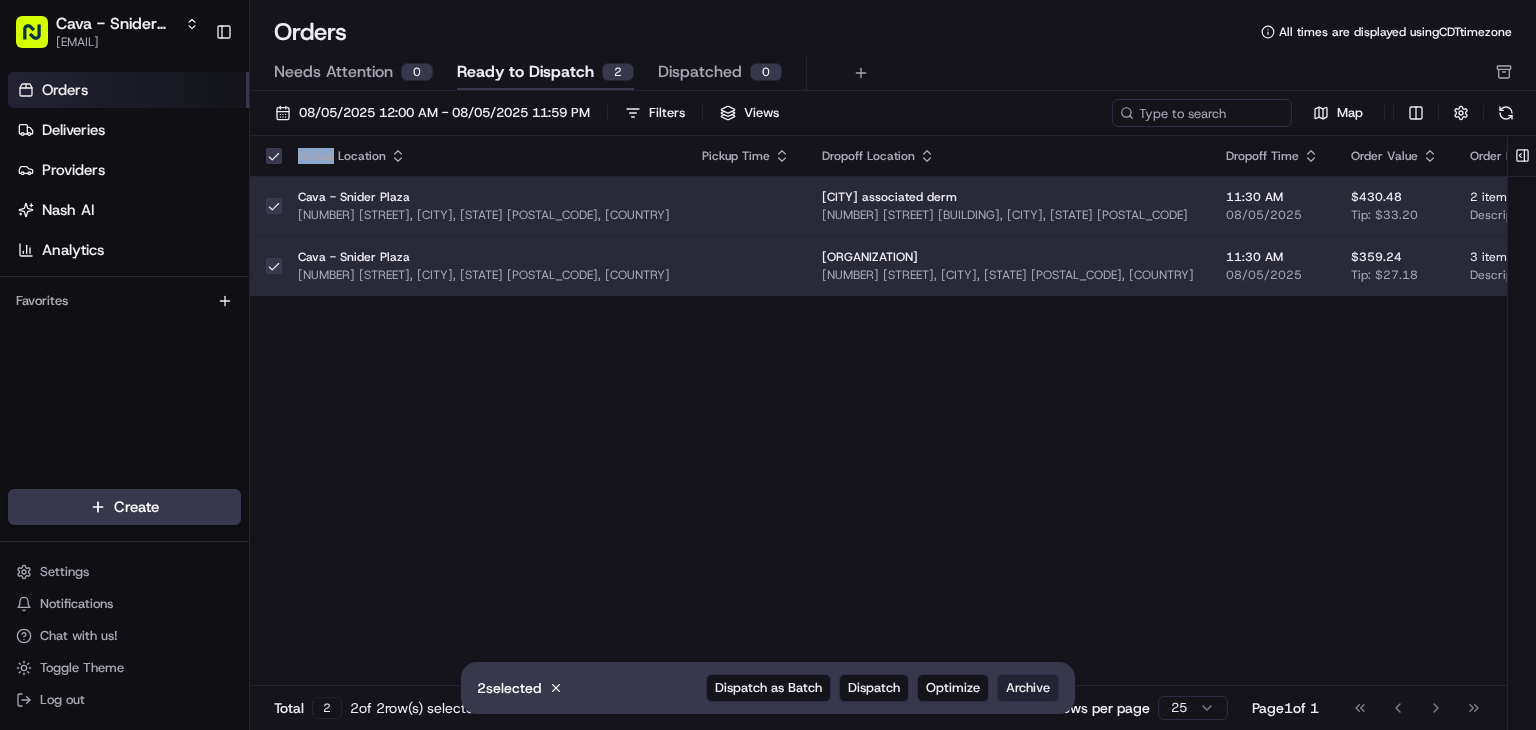 click on "Archive" at bounding box center [1028, 688] 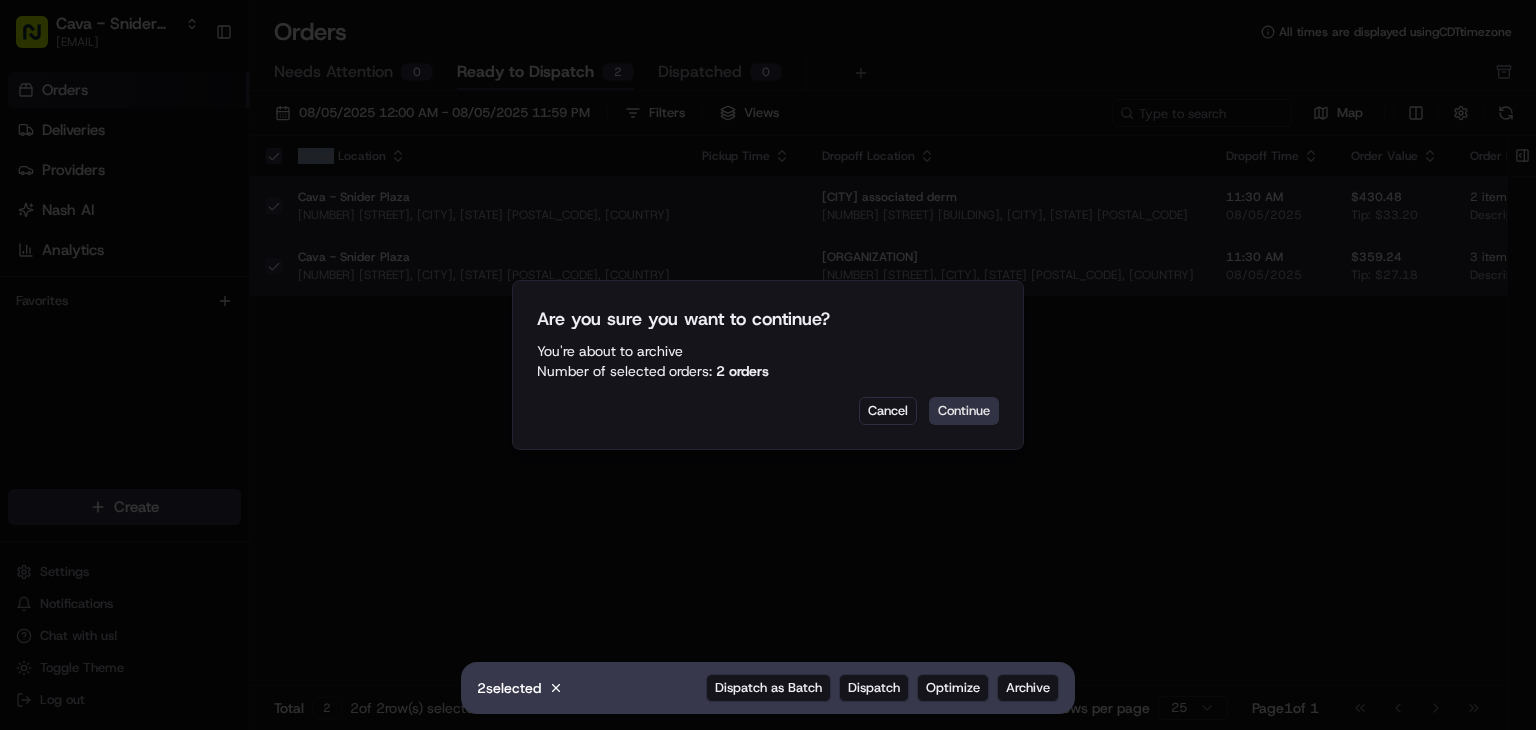 click on "Continue" at bounding box center (964, 411) 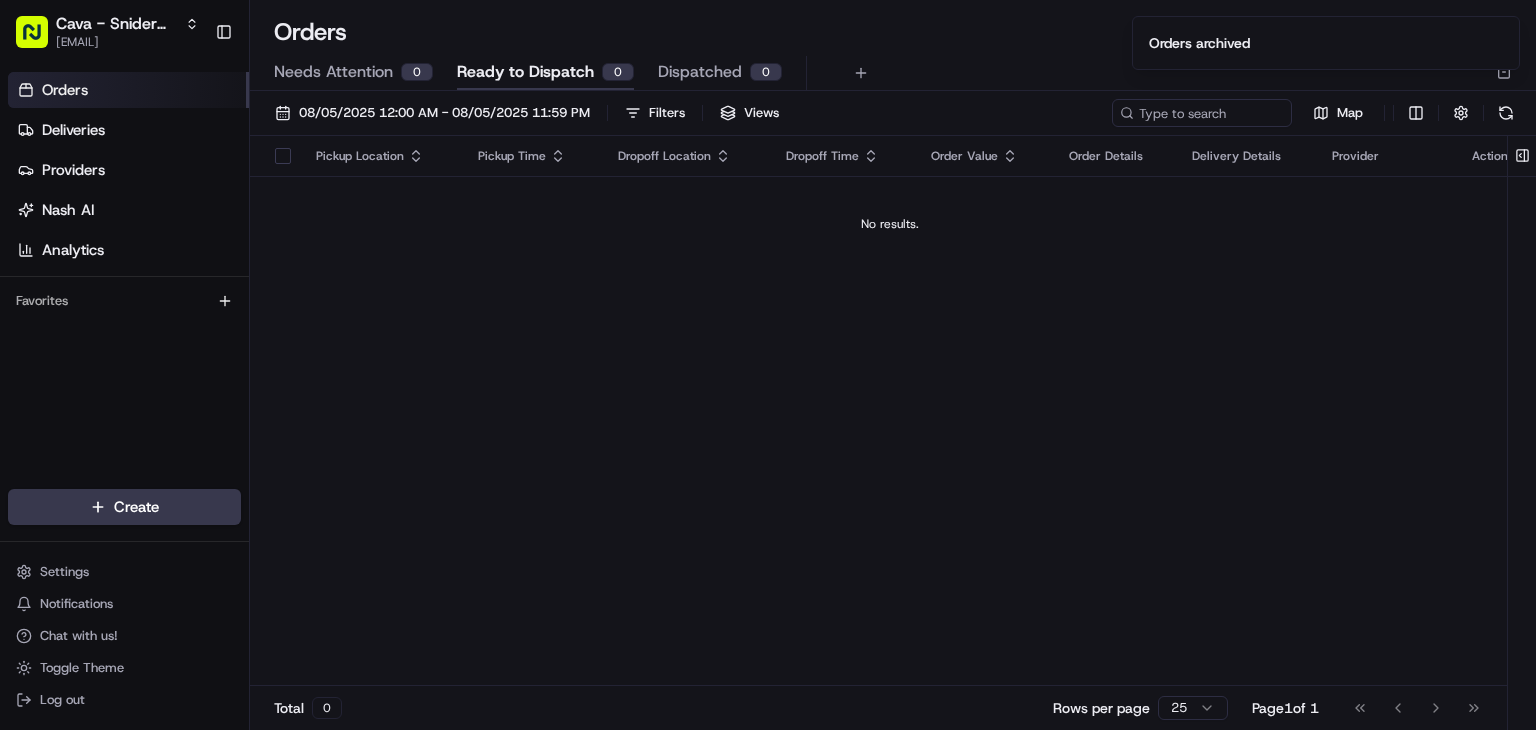 click on "Orders archived" at bounding box center (1326, 43) 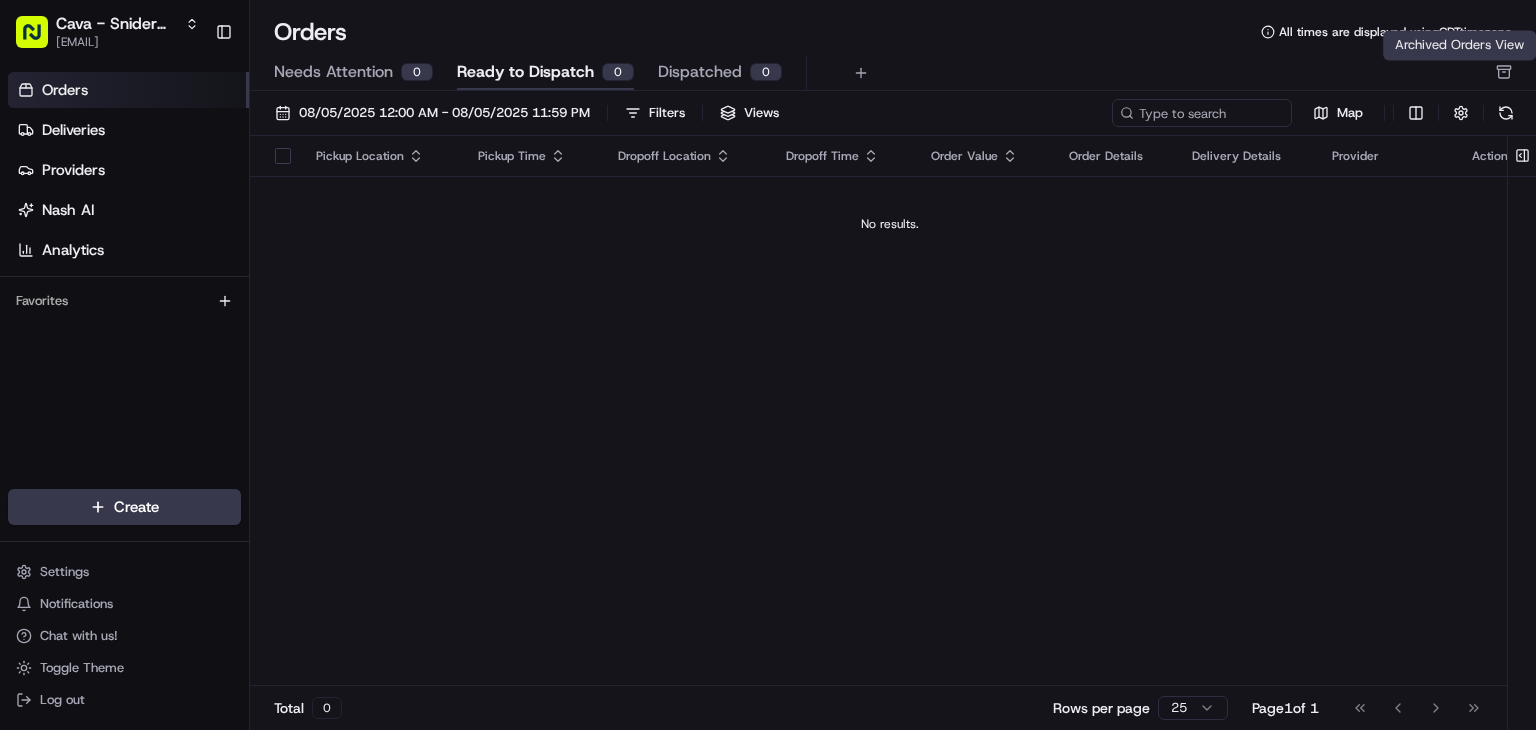 click 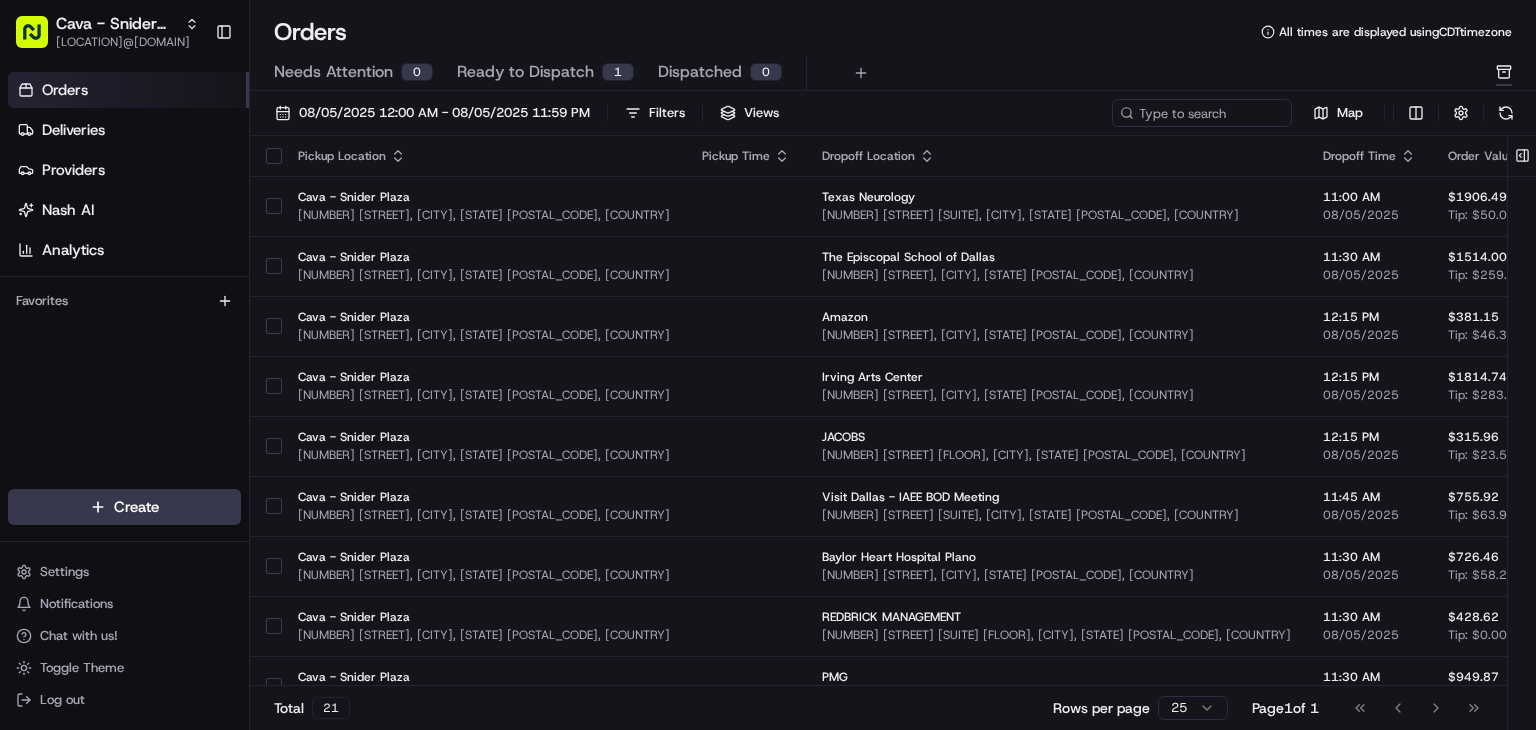 scroll, scrollTop: 0, scrollLeft: 0, axis: both 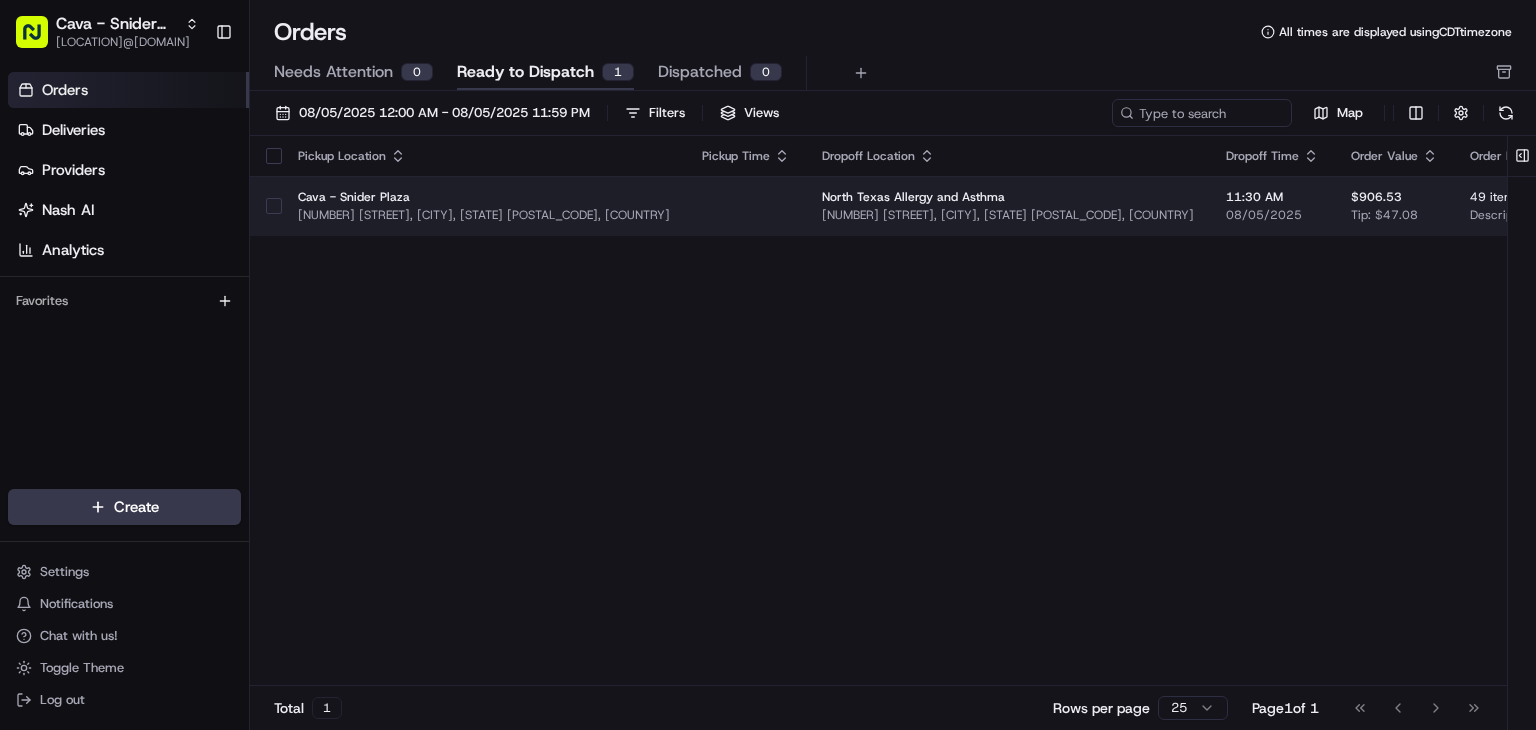 click on "[COMPANY] - [LOCATION] [NUMBER] [STREET], [CITY], [STATE] [POSTAL_CODE], [COUNTRY]" at bounding box center [484, 206] 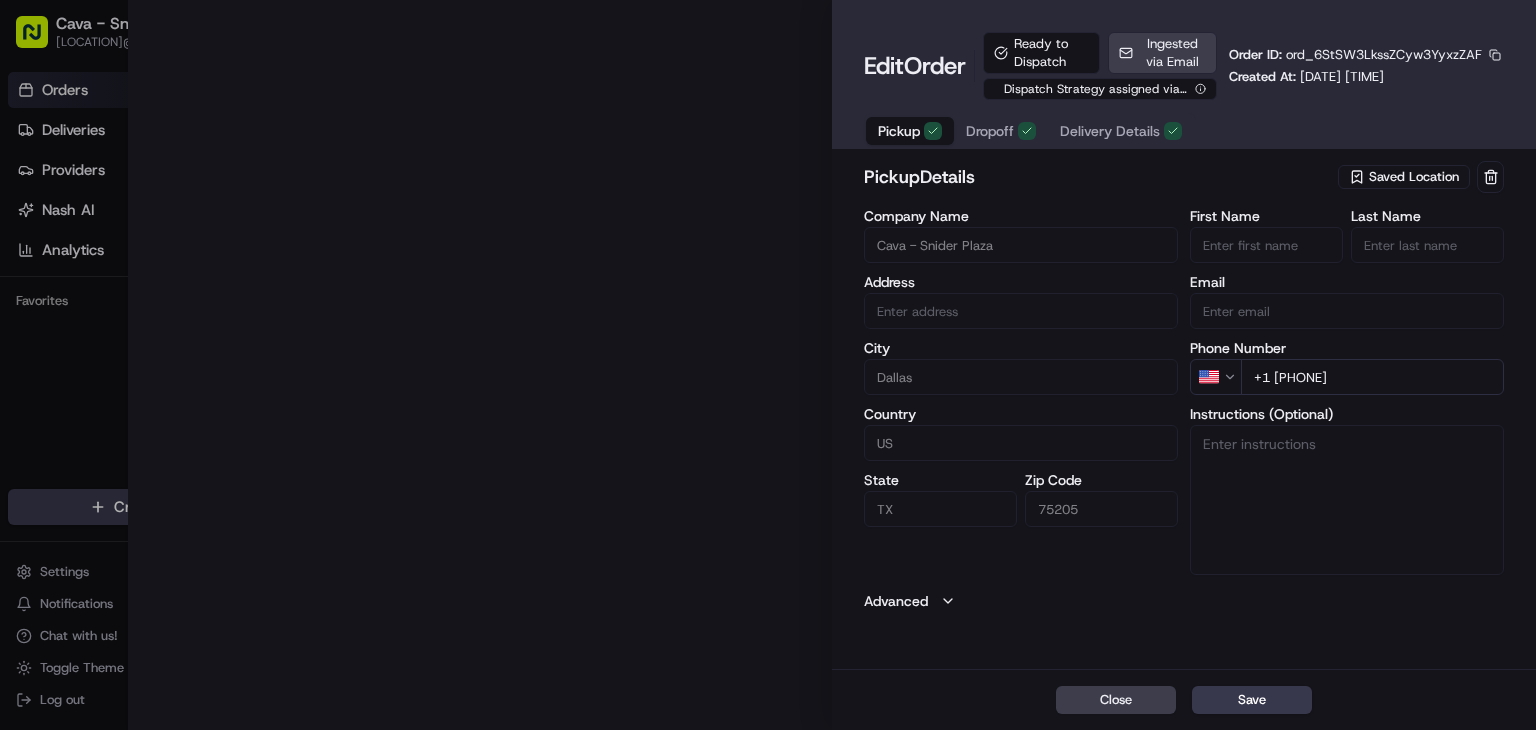 type on "[NUMBER] [STREET], [CITY], [STATE] [POSTAL_CODE], [COUNTRY]" 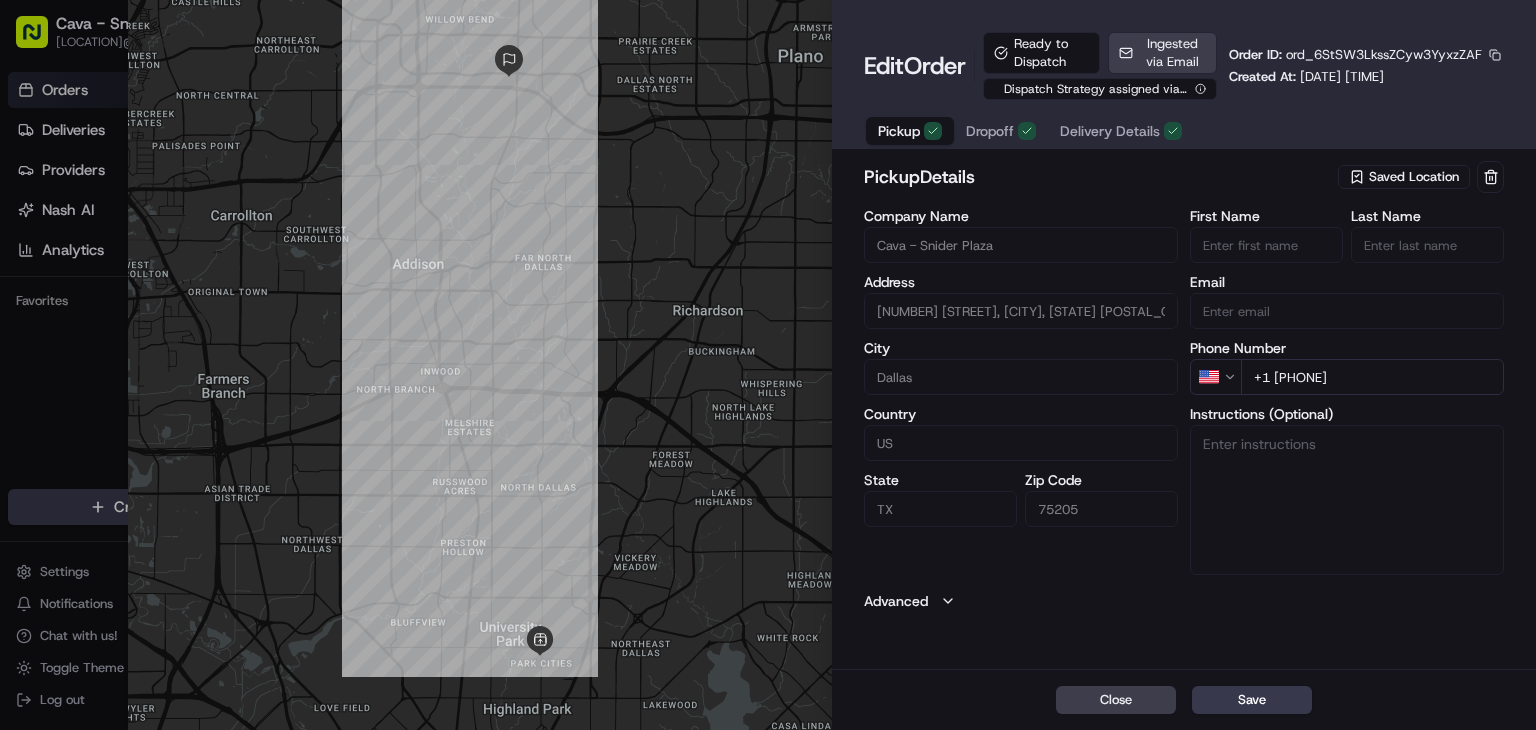 click on "Close Save" at bounding box center [1184, 699] 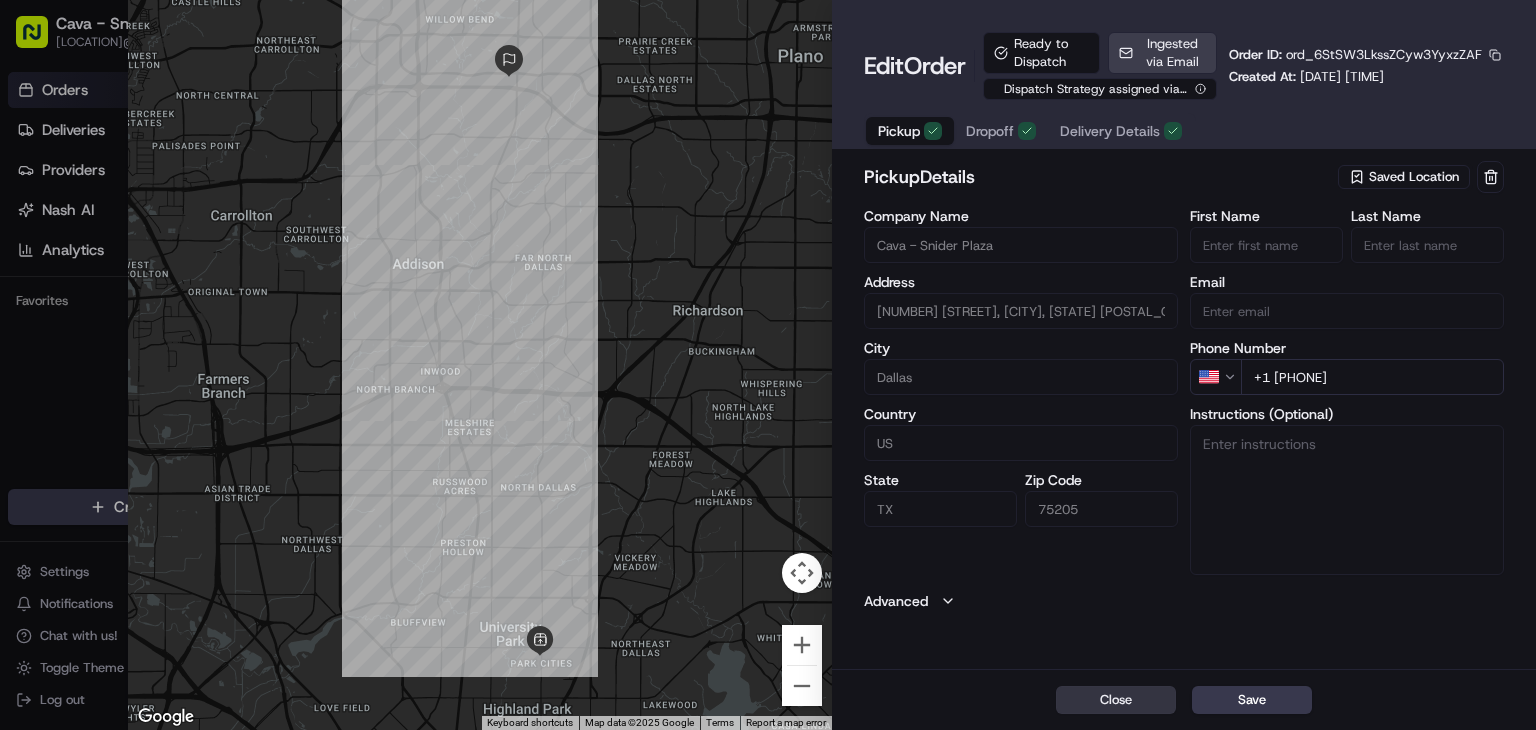 click on "Close" at bounding box center [1116, 700] 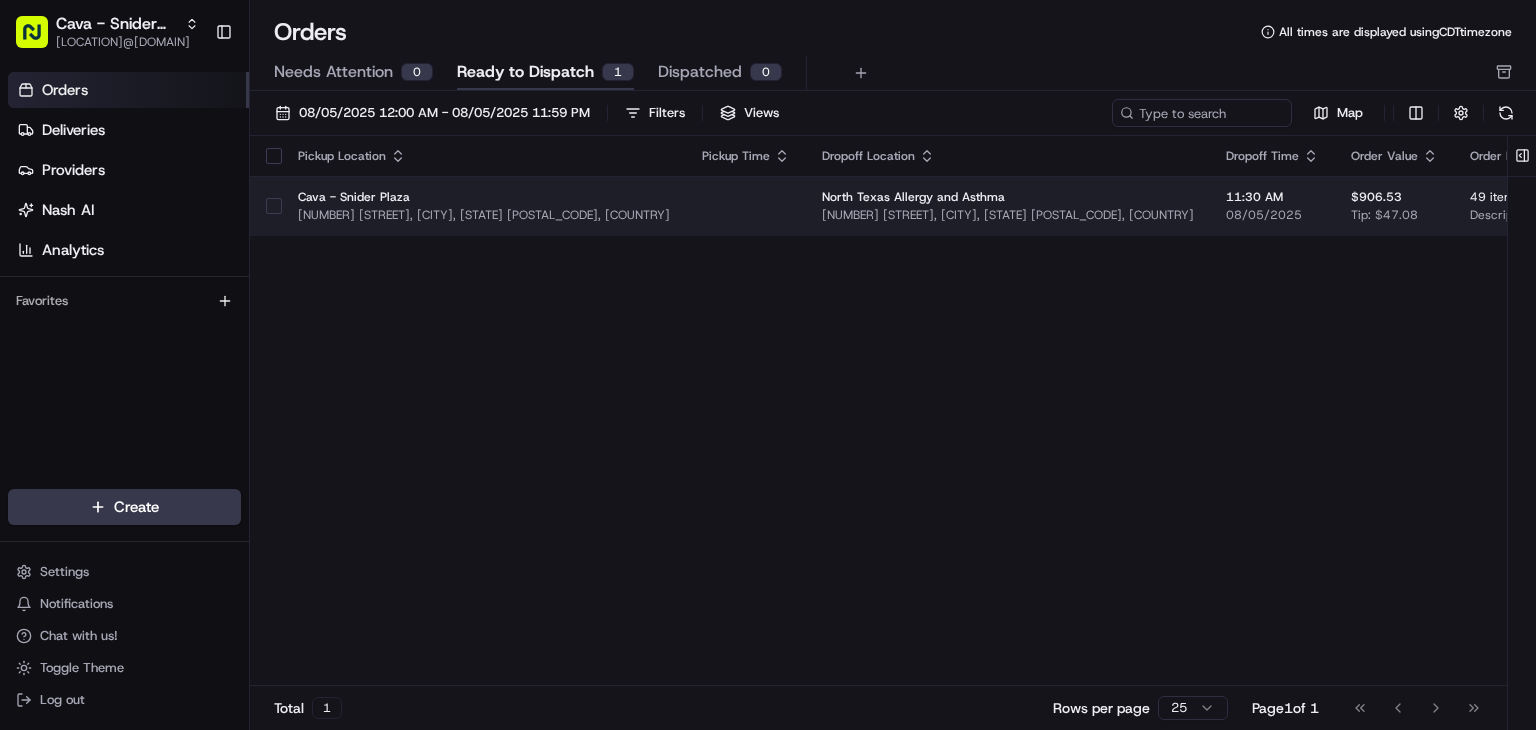click on "[COMPANY] - [LOCATION] [NUMBER] [STREET], [CITY], [STATE] [POSTAL_CODE], [COUNTRY]" at bounding box center (484, 206) 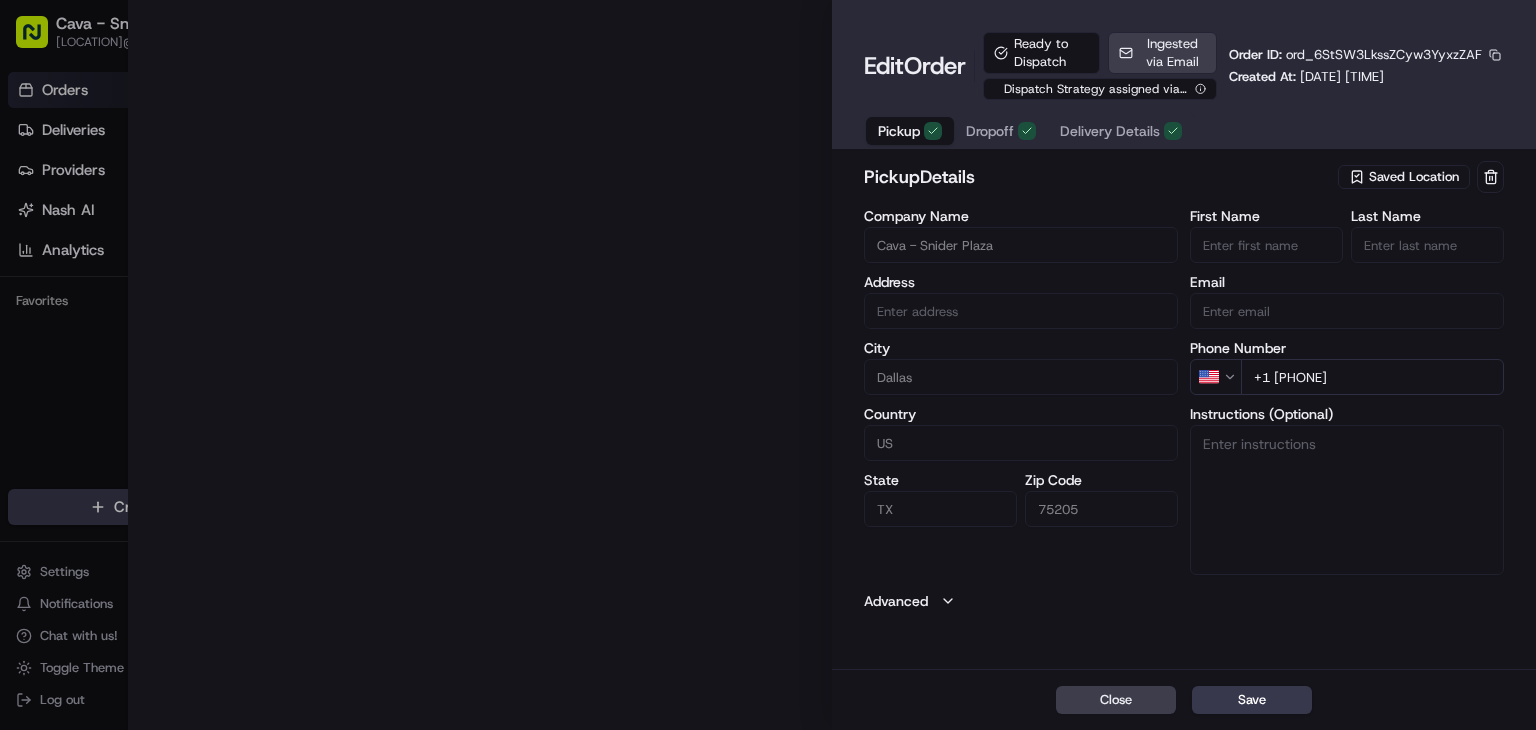 type on "[NUMBER] [STREET], [CITY], [STATE] [POSTAL_CODE], [COUNTRY]" 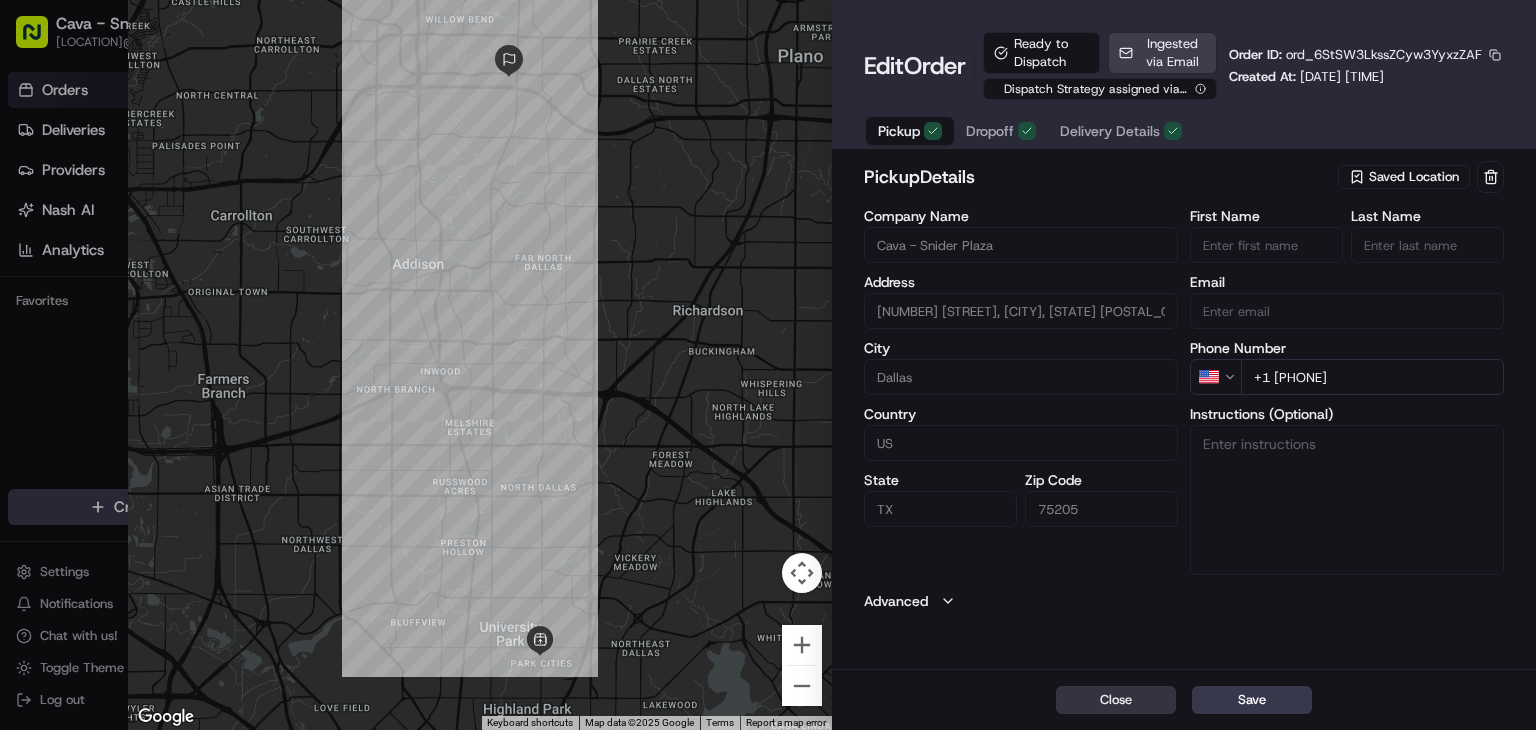 click on "Close" at bounding box center [1116, 700] 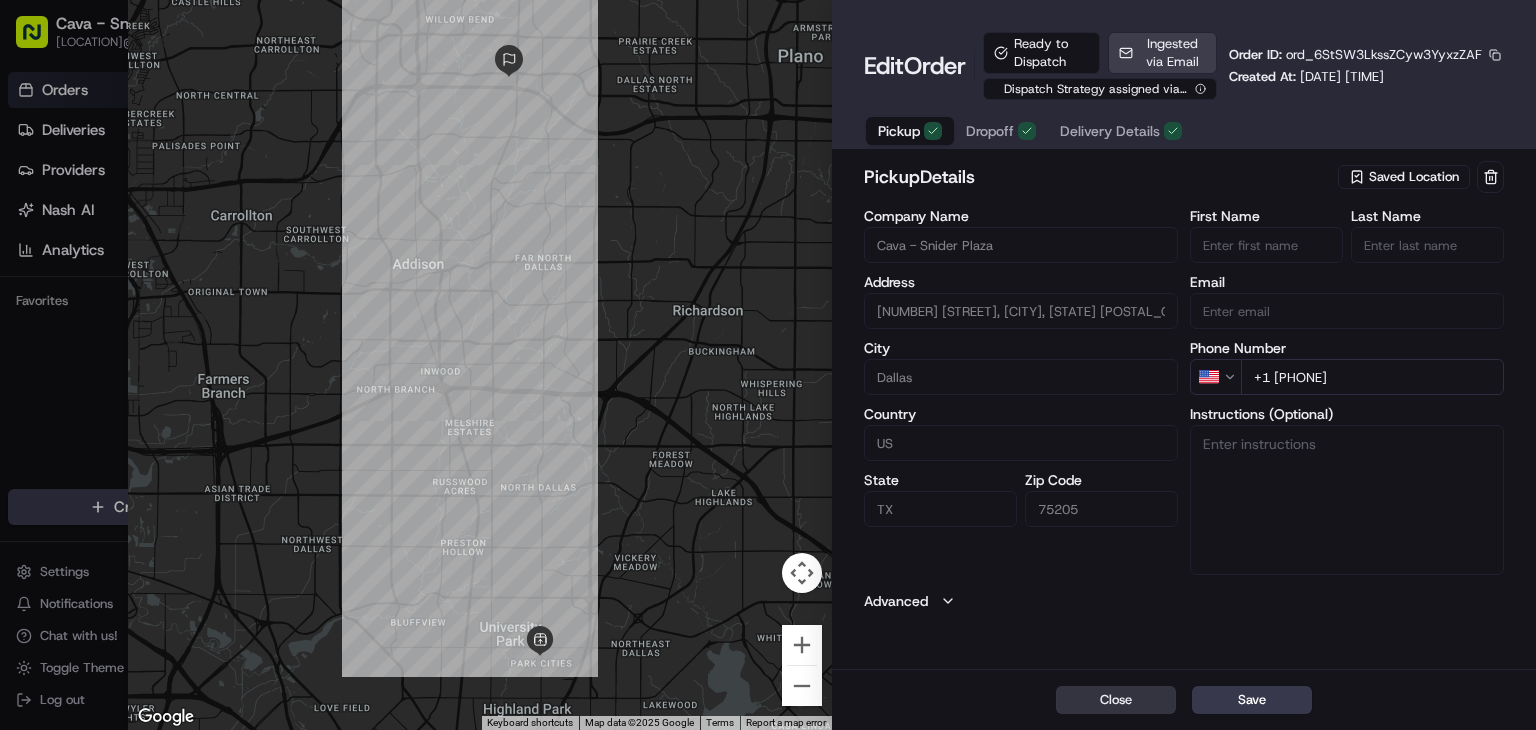 type 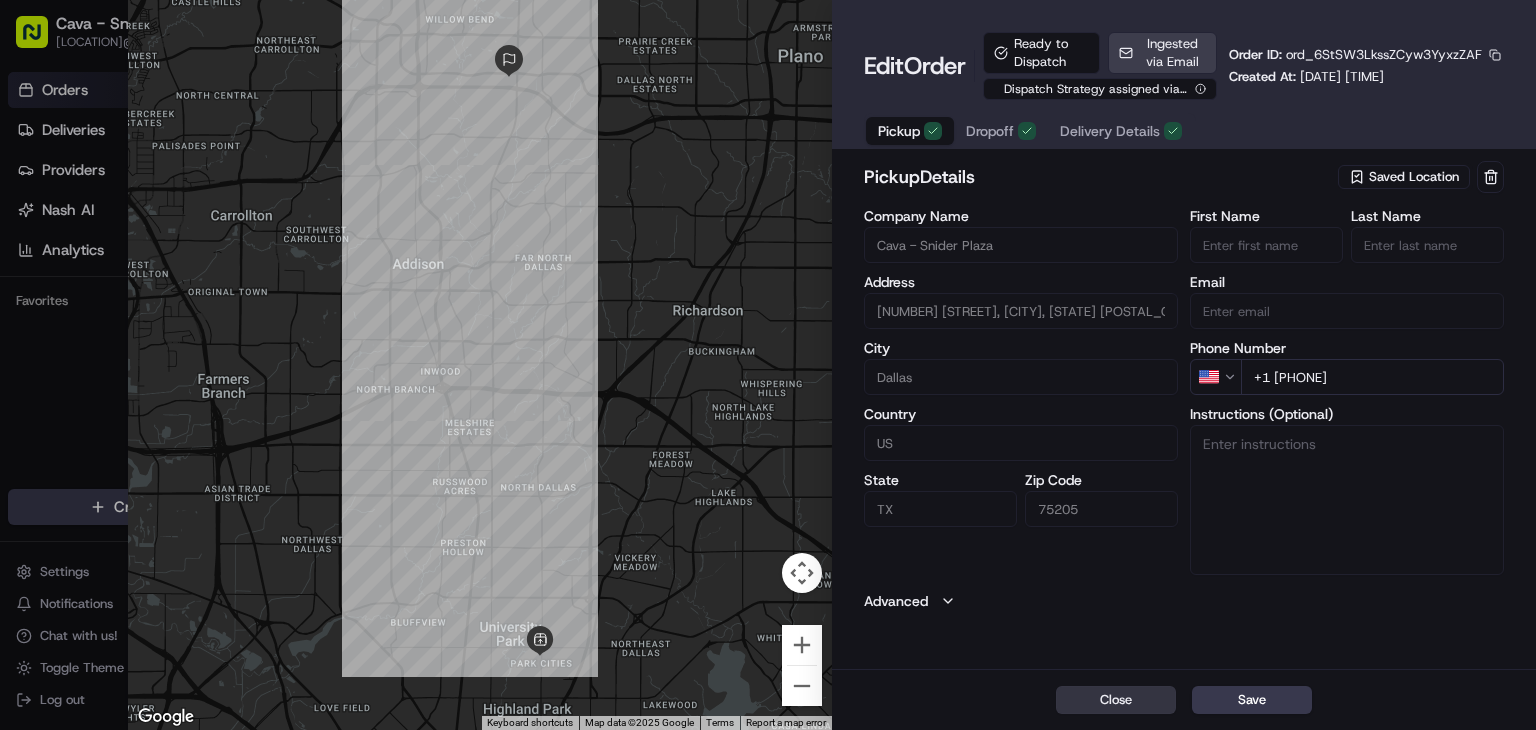 type 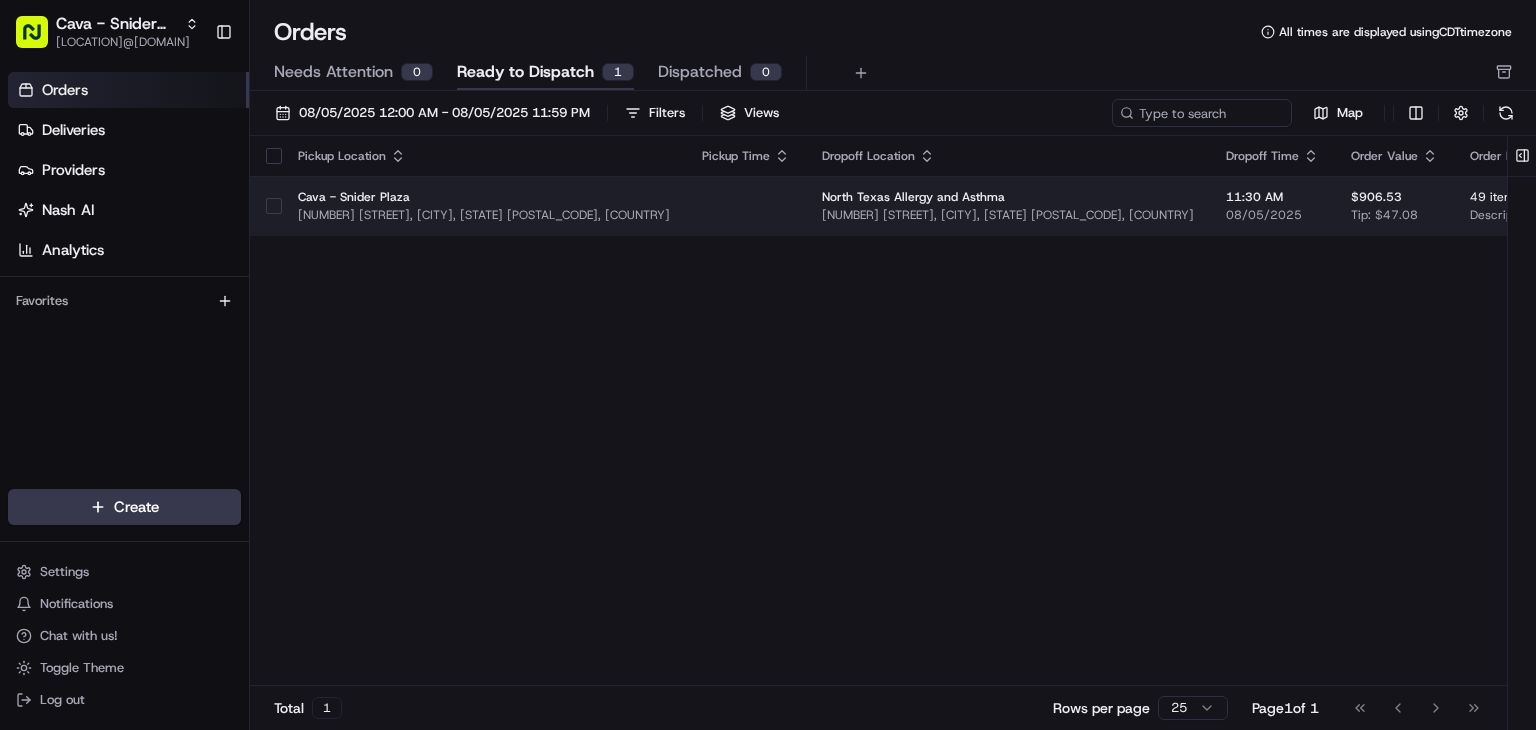 click at bounding box center (274, 206) 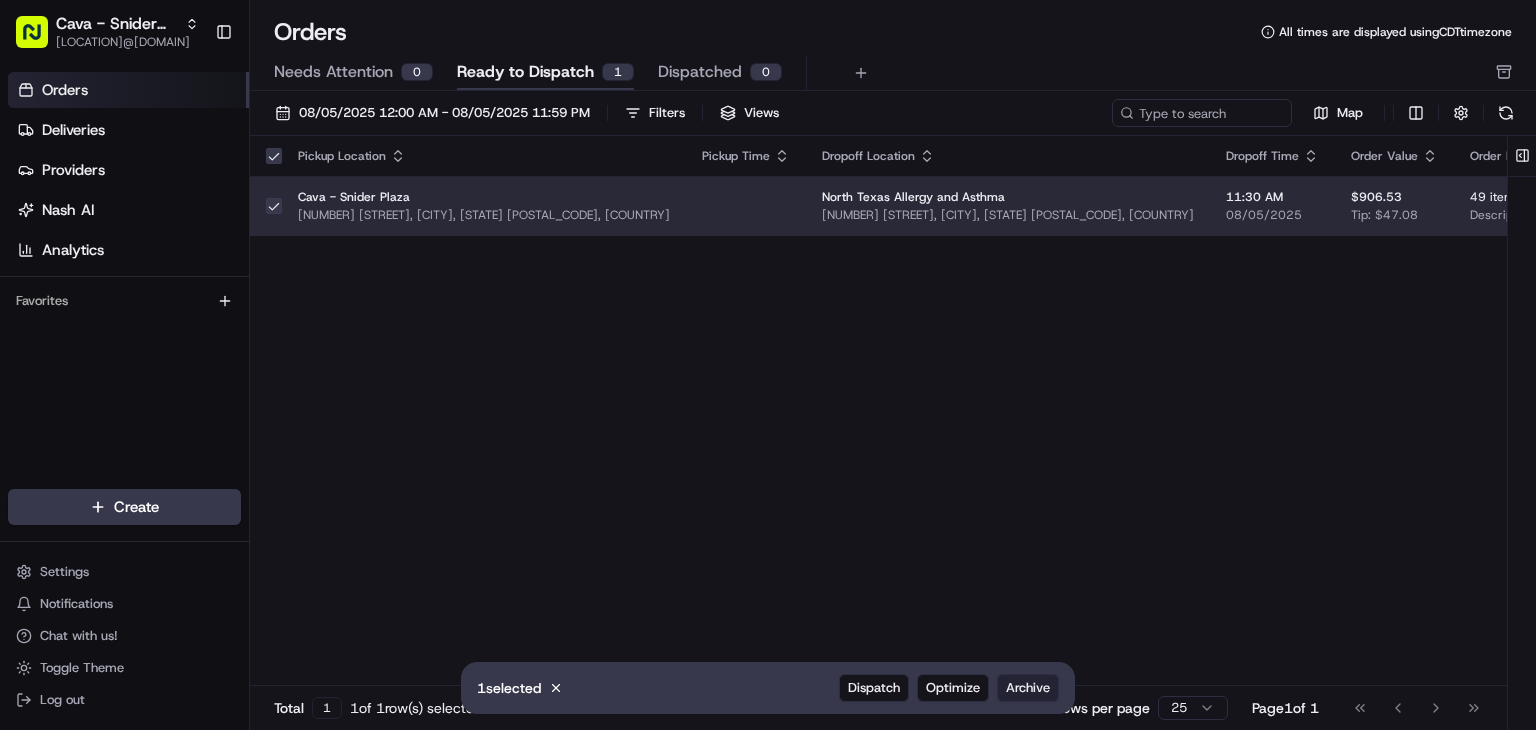 click on "Archive" at bounding box center (1028, 688) 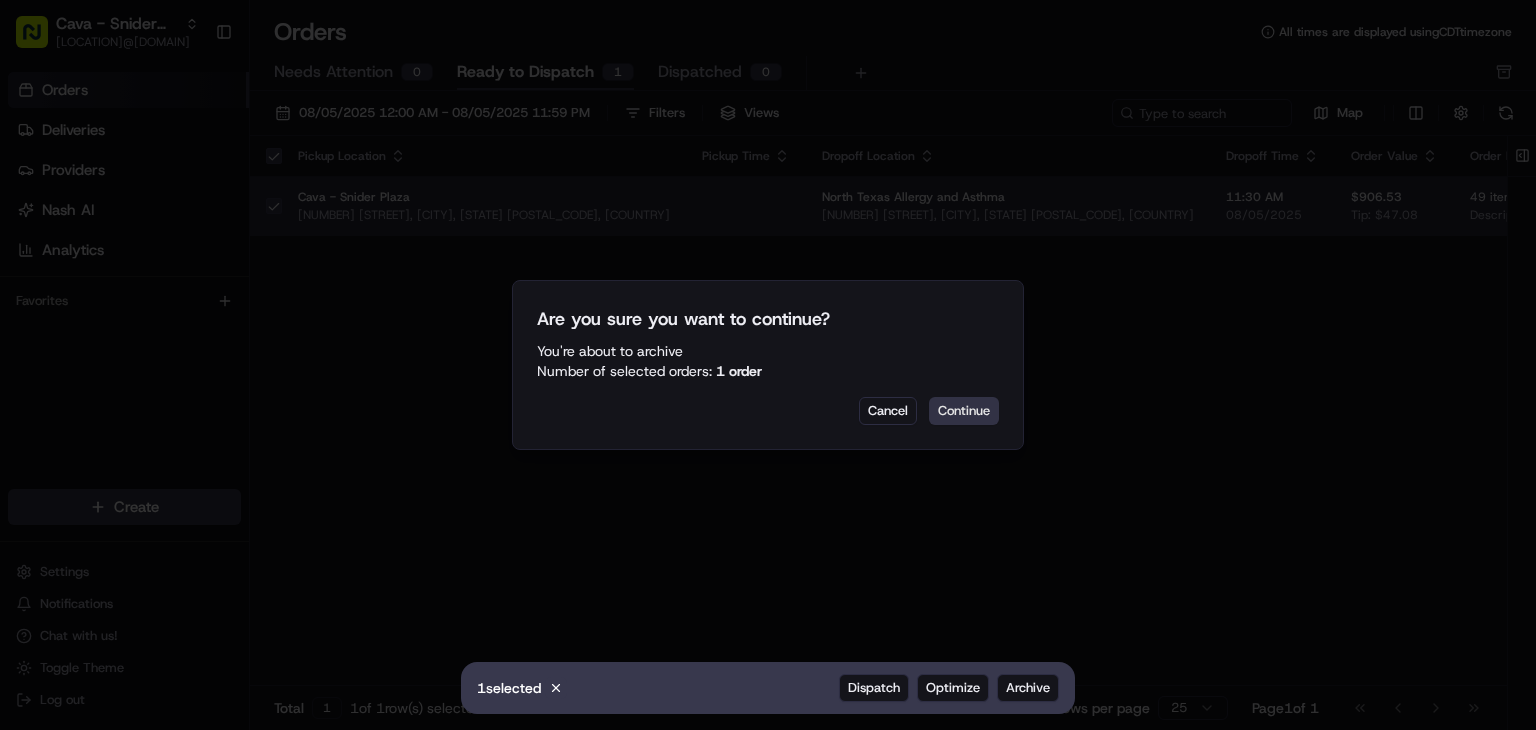 click on "Continue" at bounding box center (964, 411) 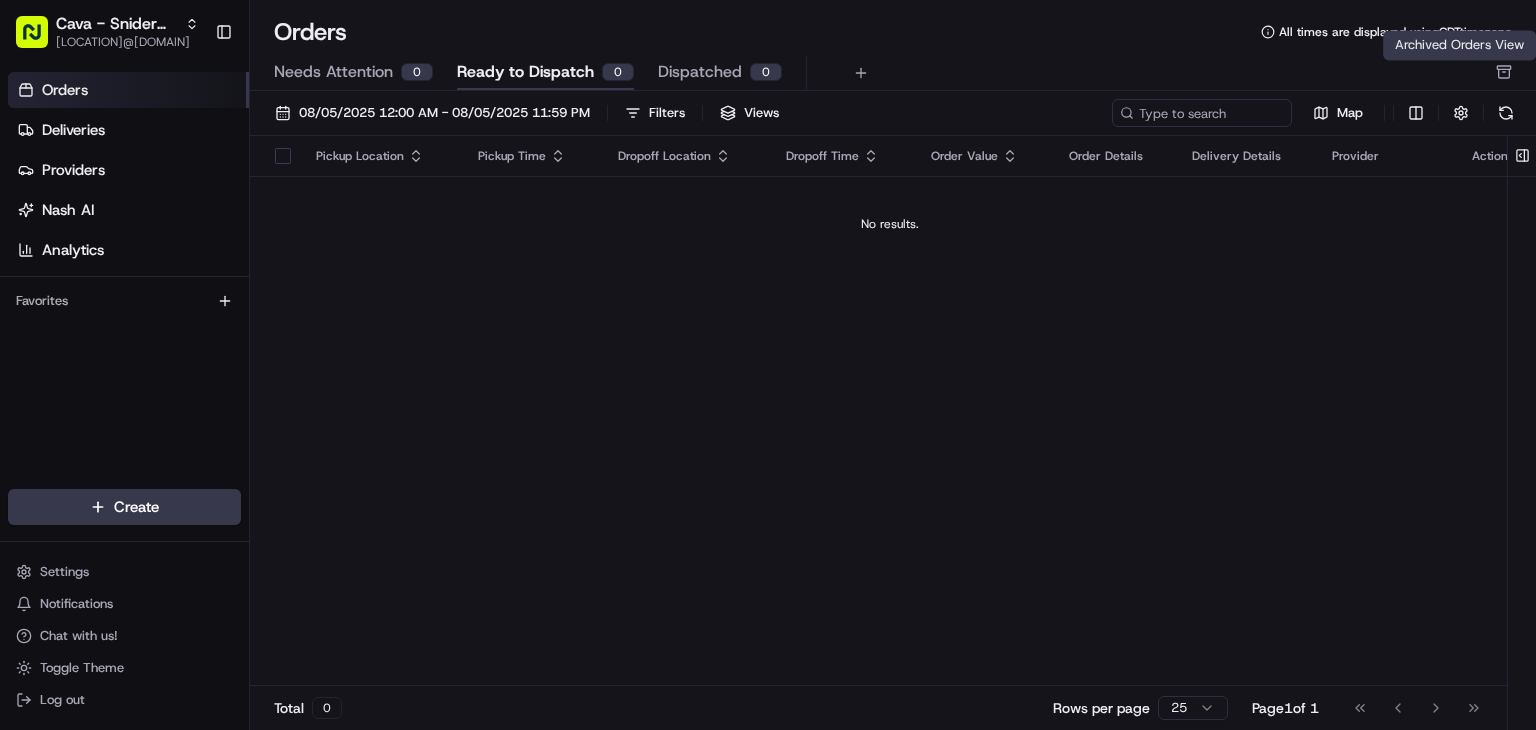 click 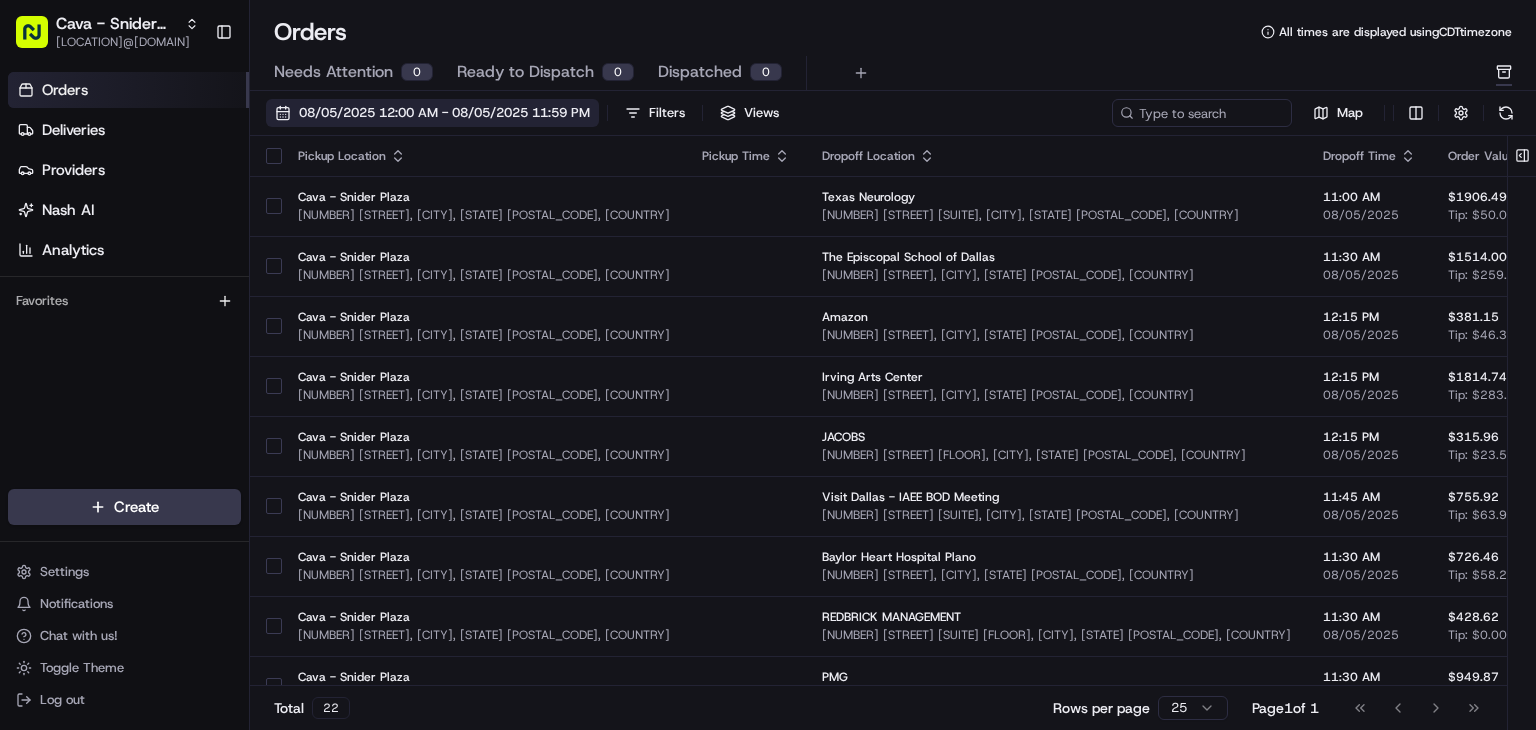 click on "08/05/2025 12:00 AM - 08/05/2025 11:59 PM" at bounding box center [432, 113] 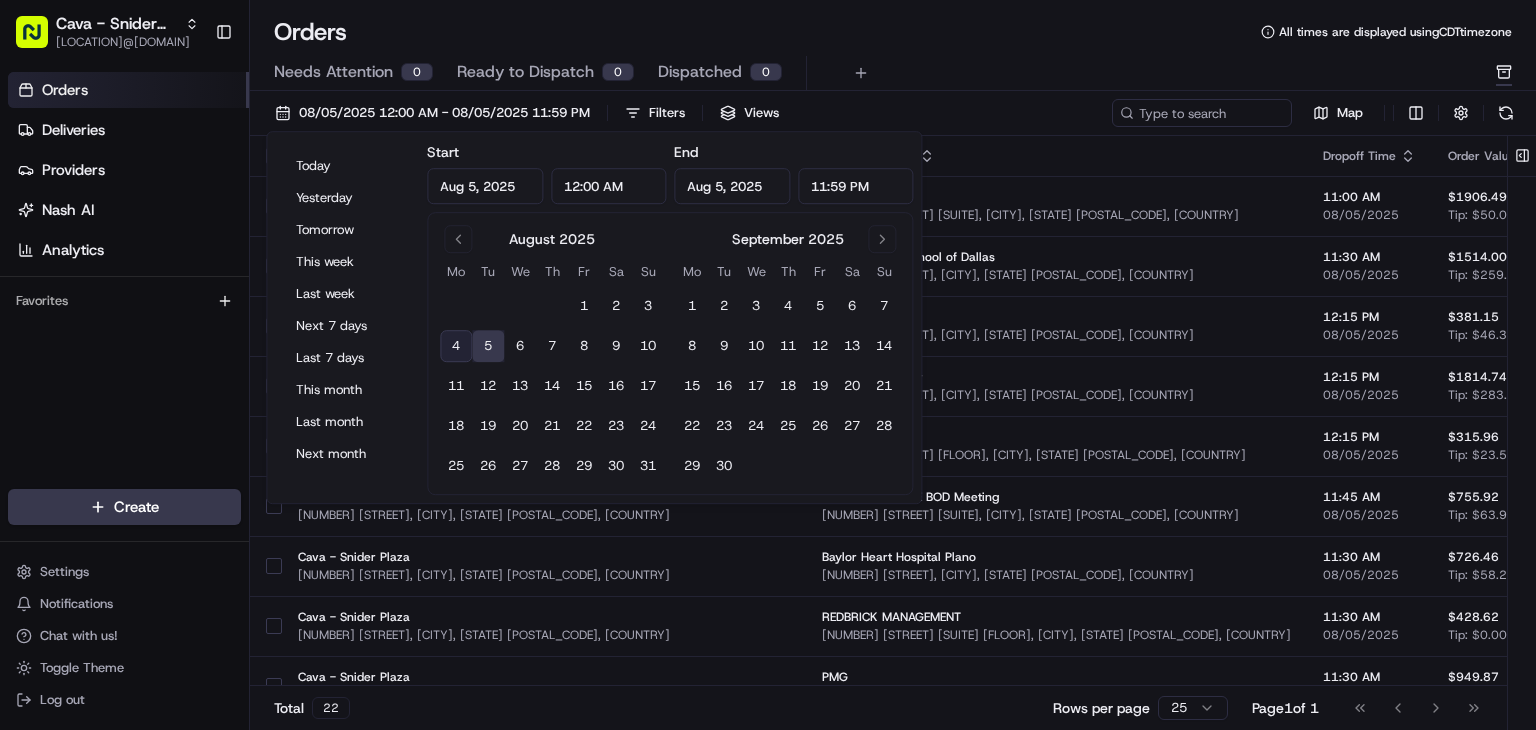 click on "5" at bounding box center (488, 346) 